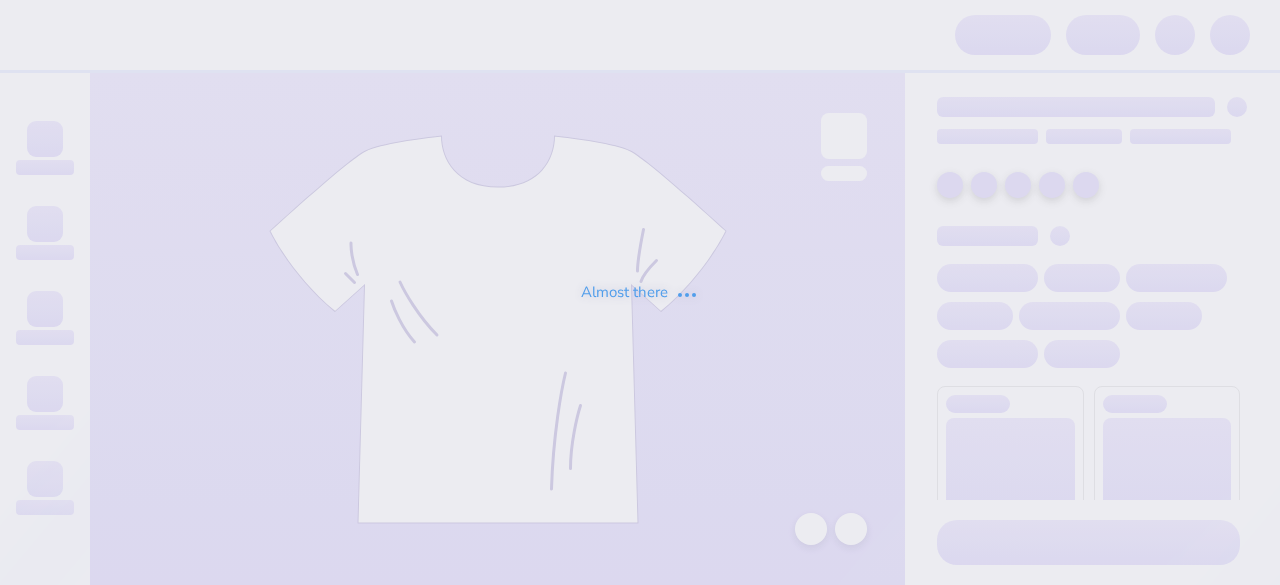 scroll, scrollTop: 0, scrollLeft: 0, axis: both 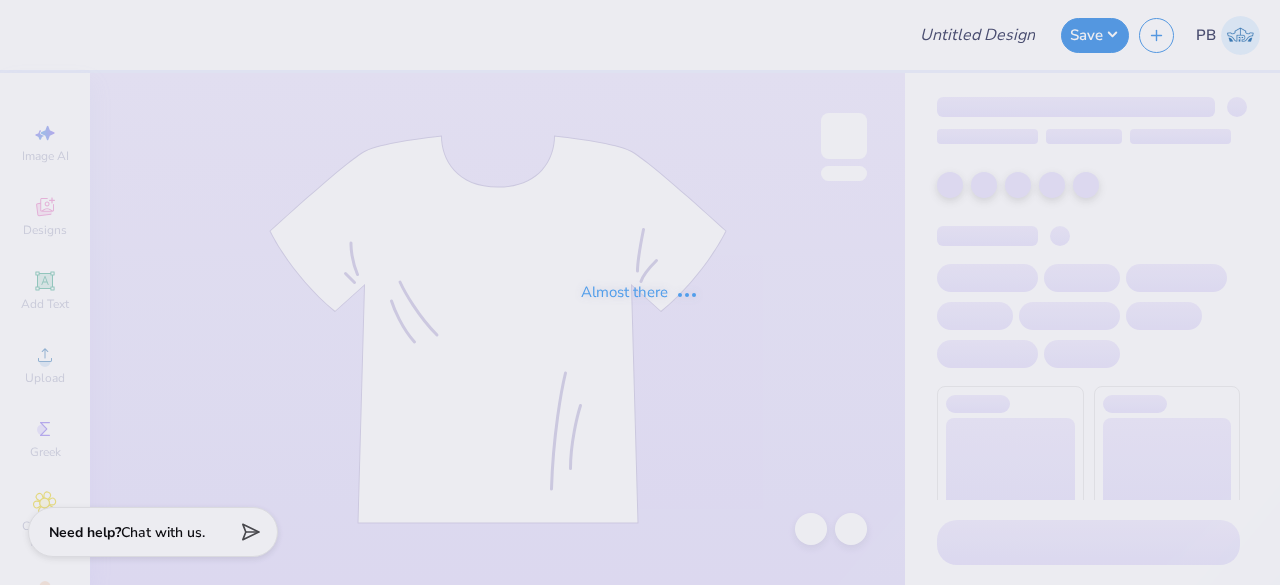 type on "Rush Shirts" 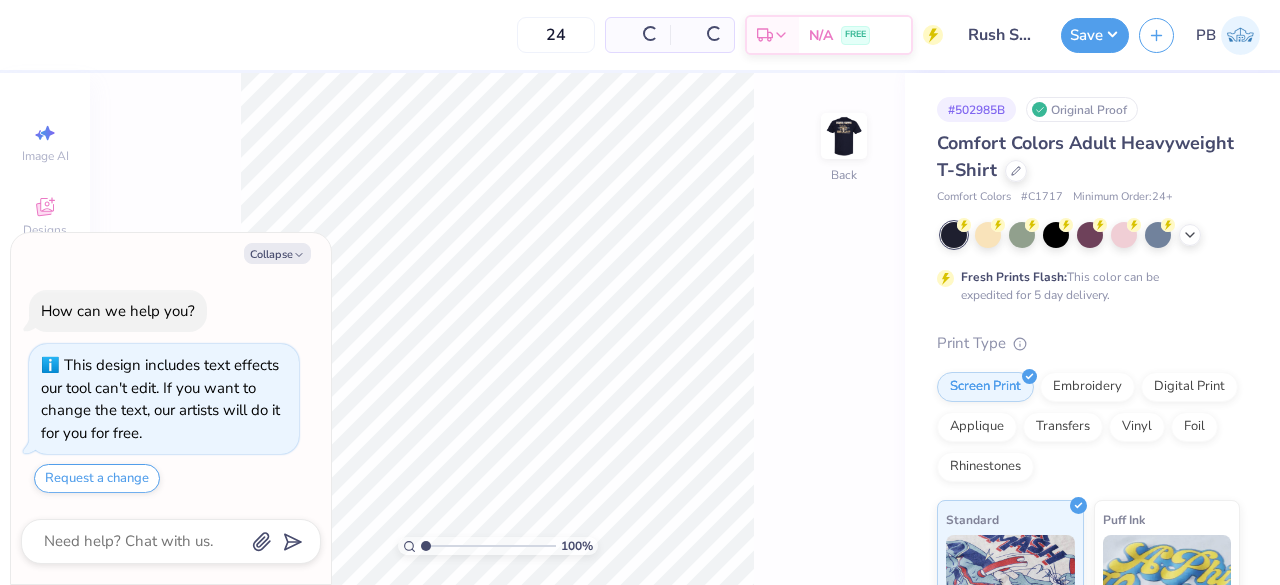 type on "x" 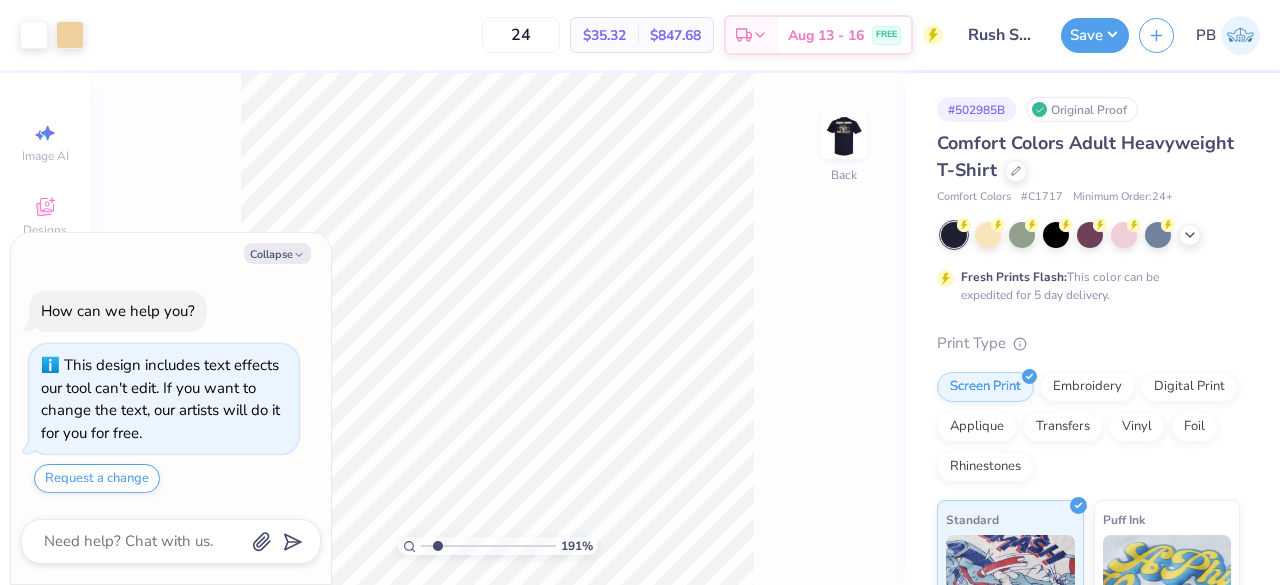 type on "1.92745941388812" 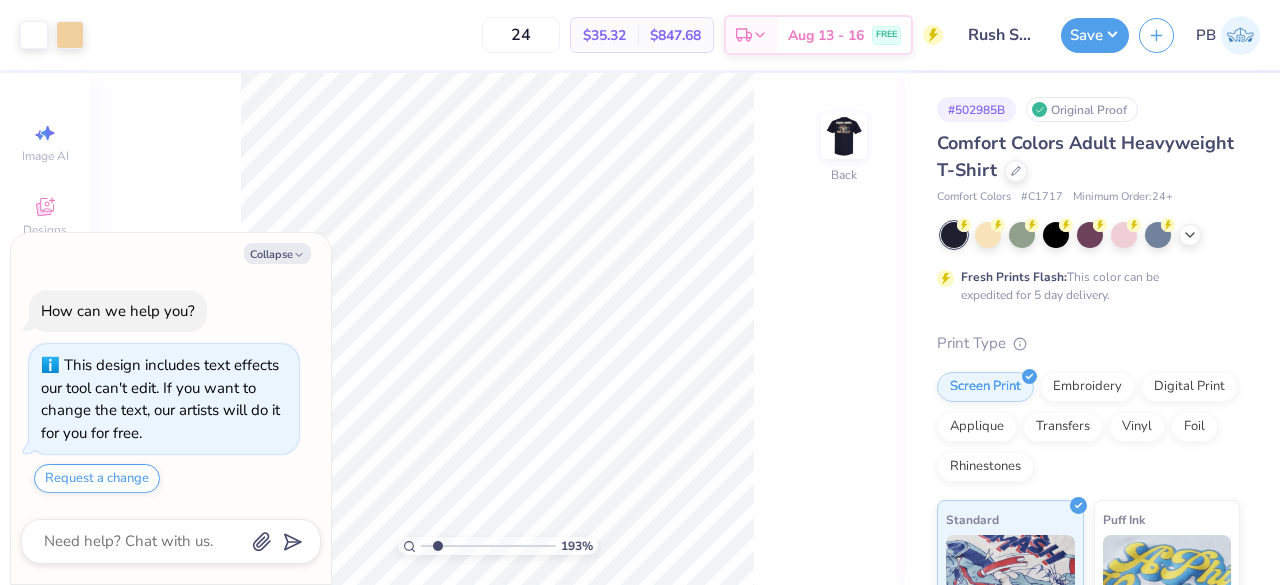 type on "x" 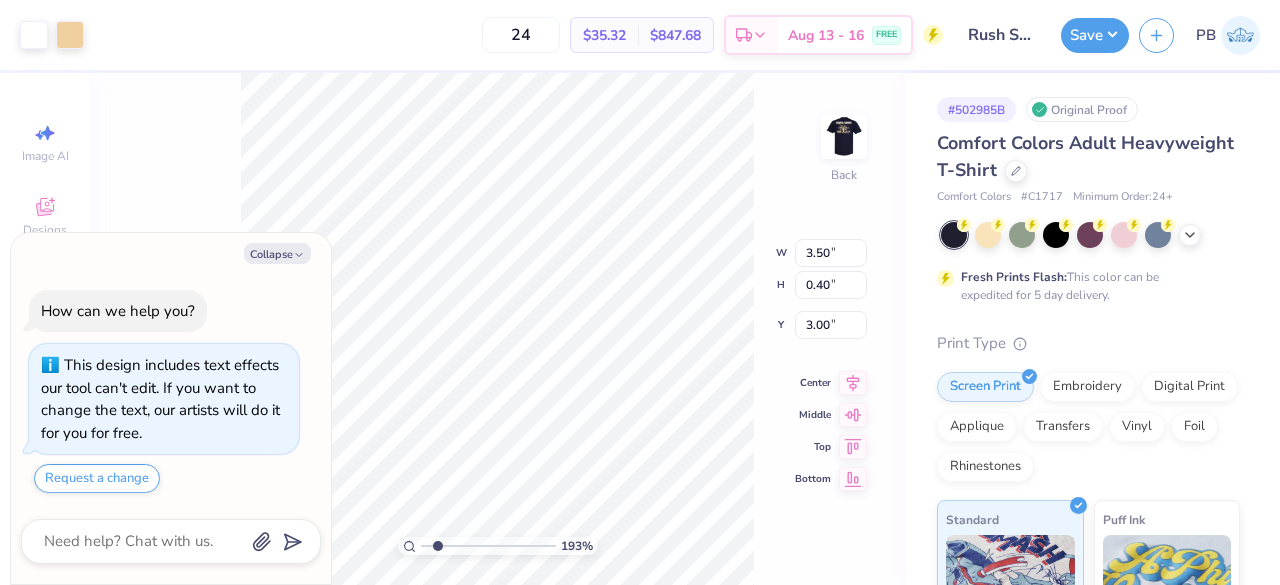 type on "x" 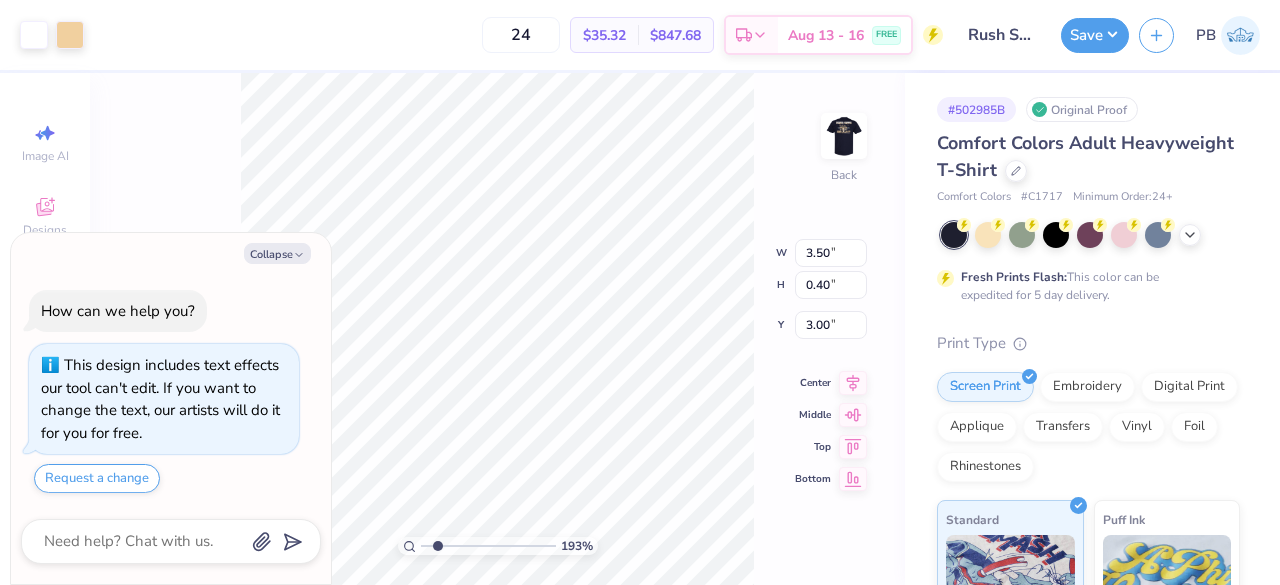type on "x" 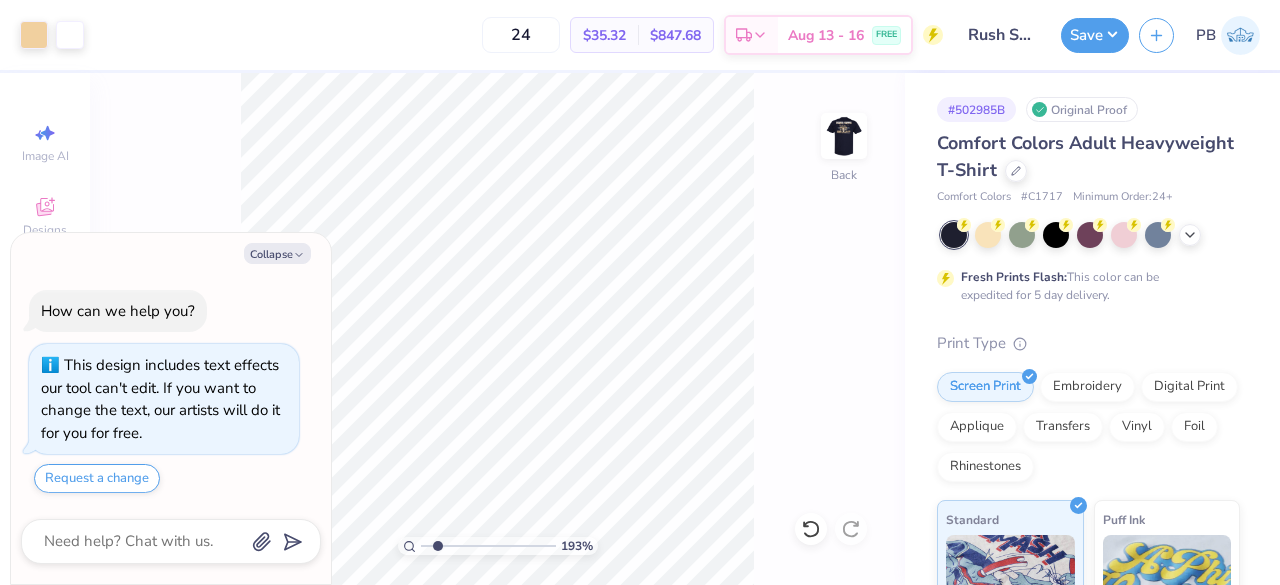 type on "x" 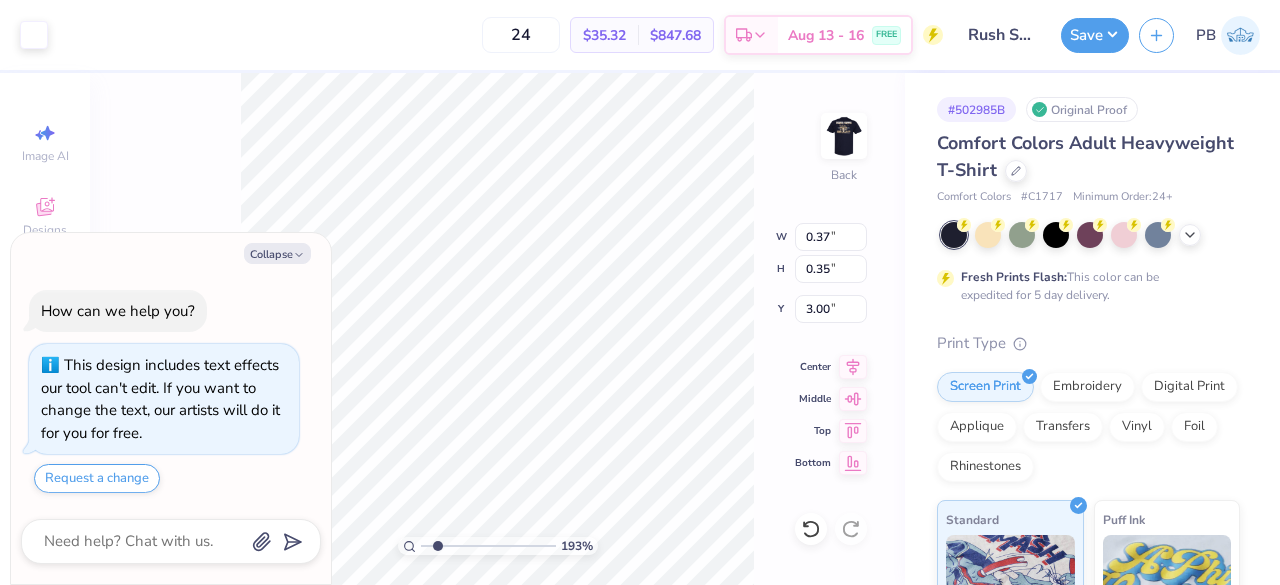 type on "x" 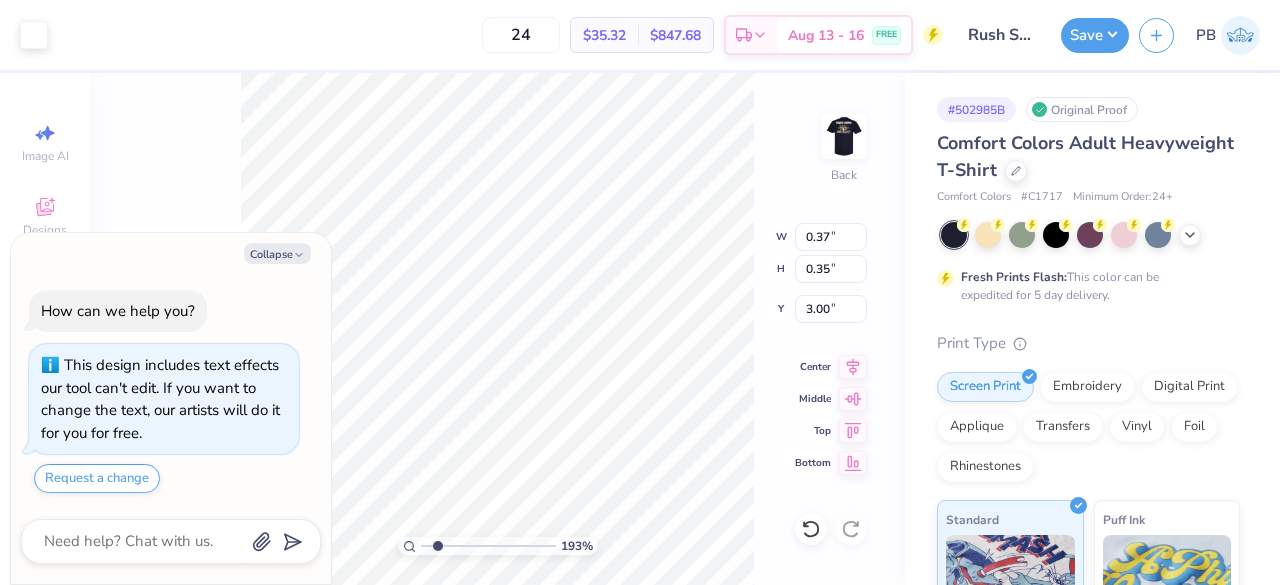 type on "1.92745941388812" 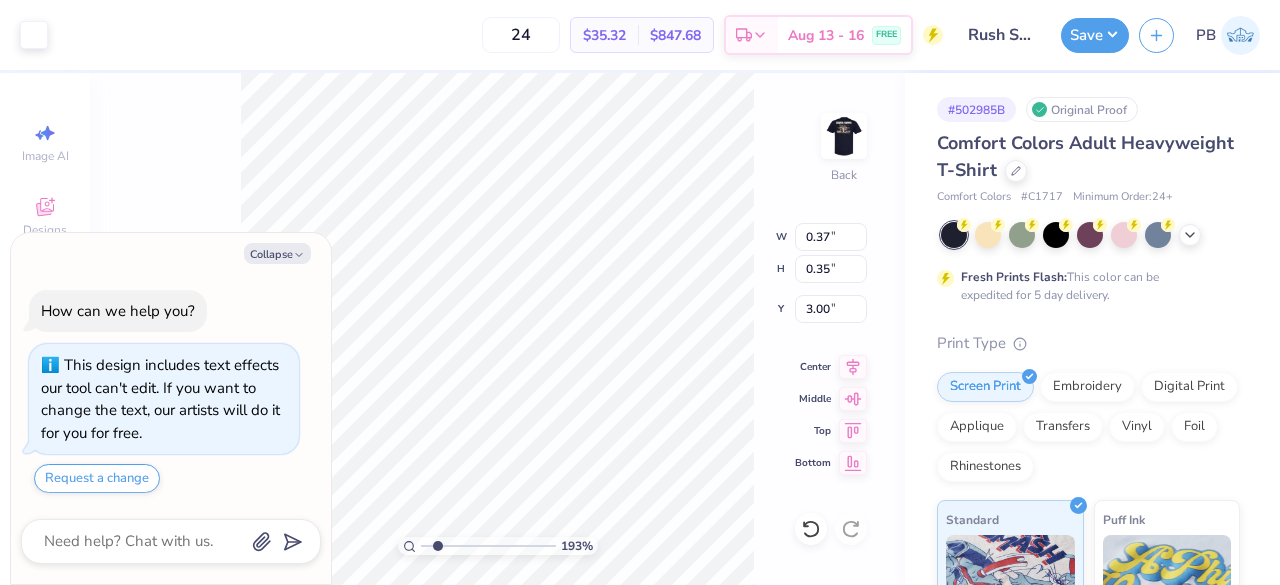 type on "x" 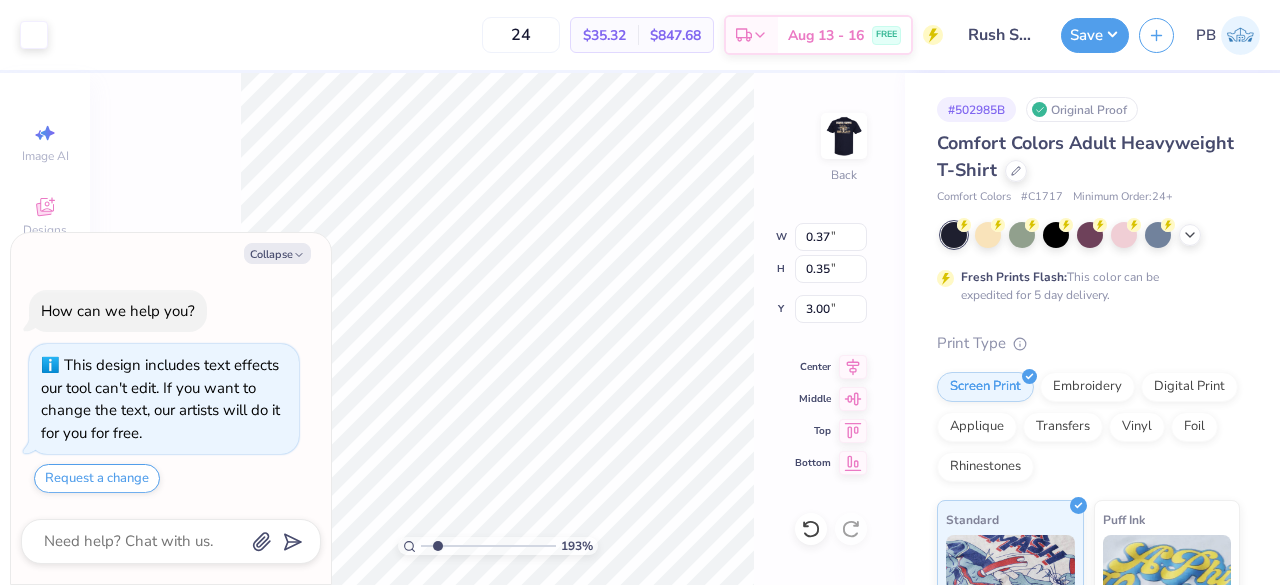 type on "1.92745941388812" 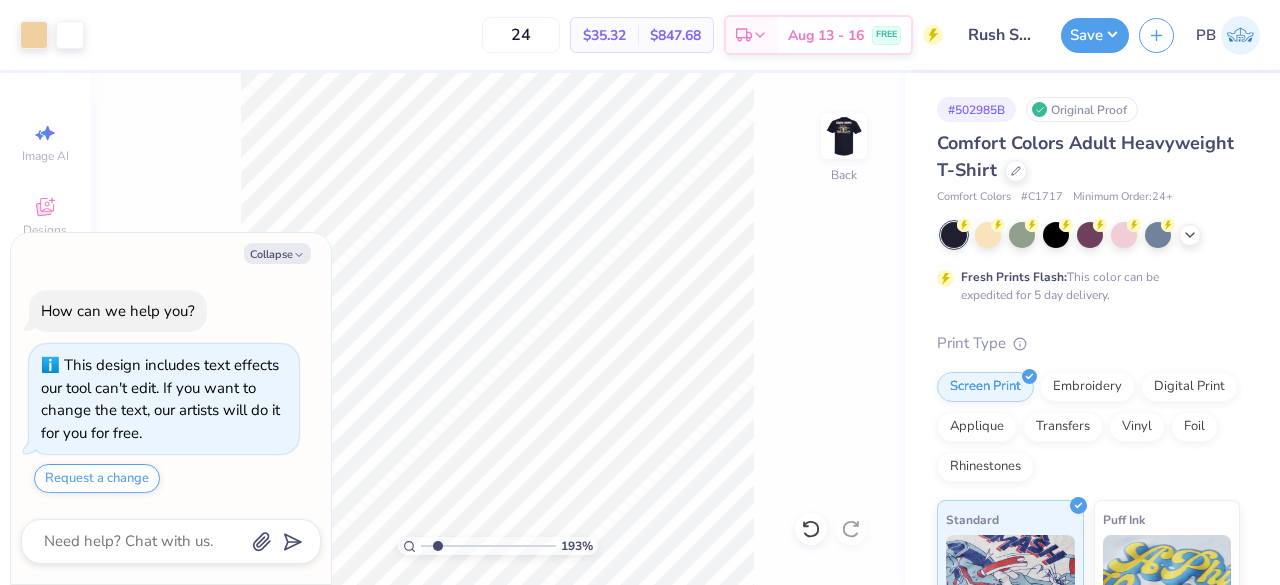 type on "x" 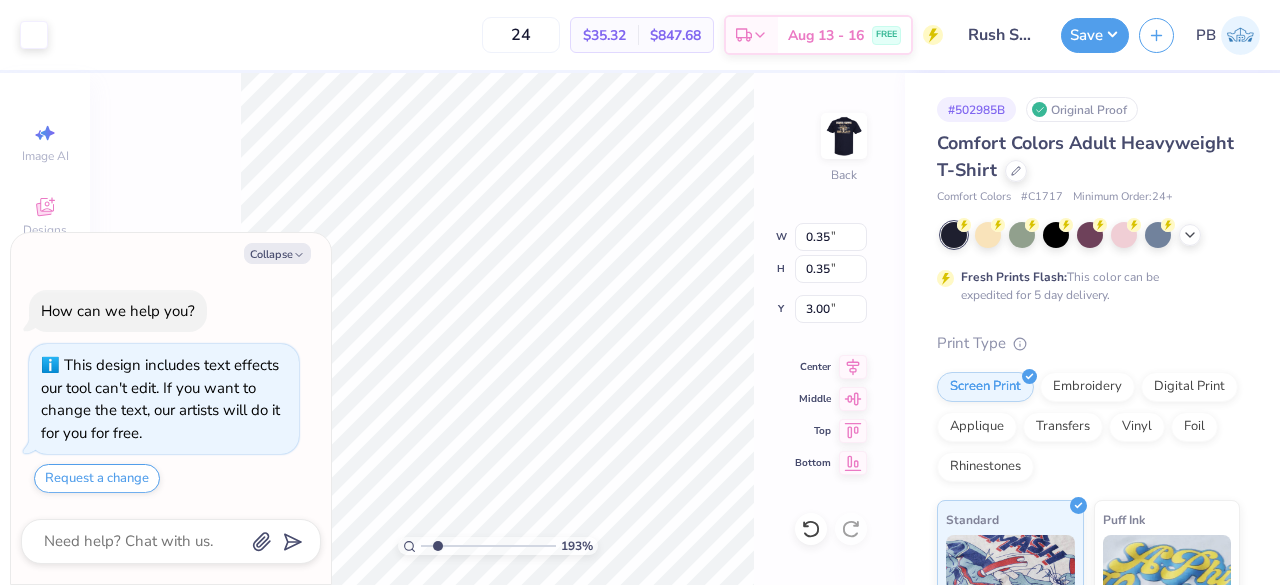 type on "x" 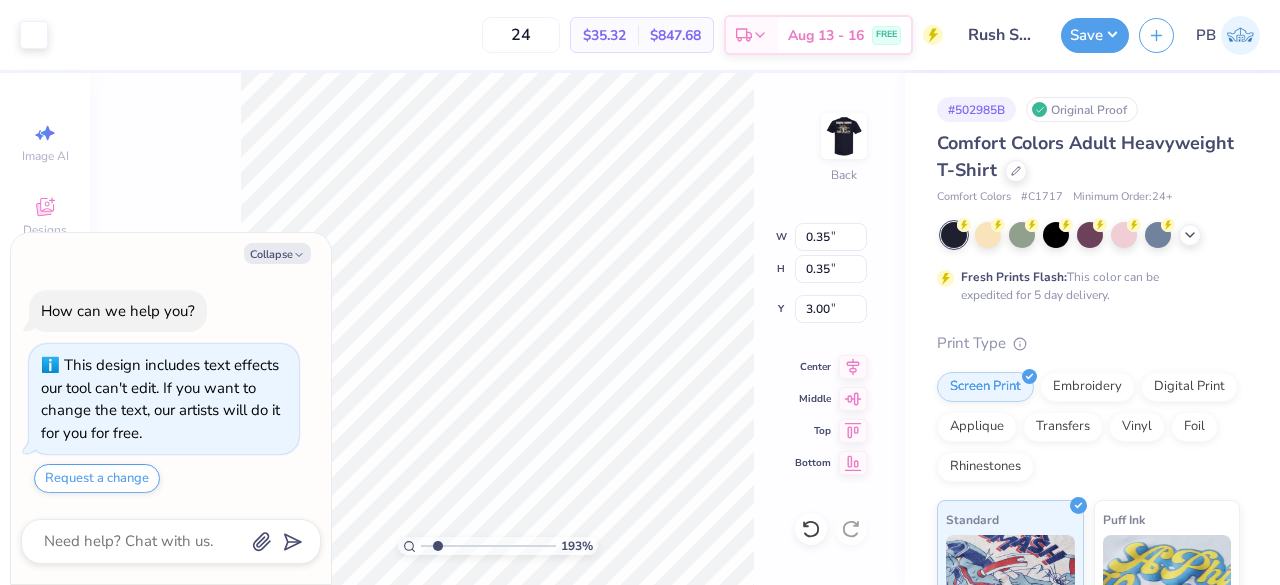 type on "1.92745941388812" 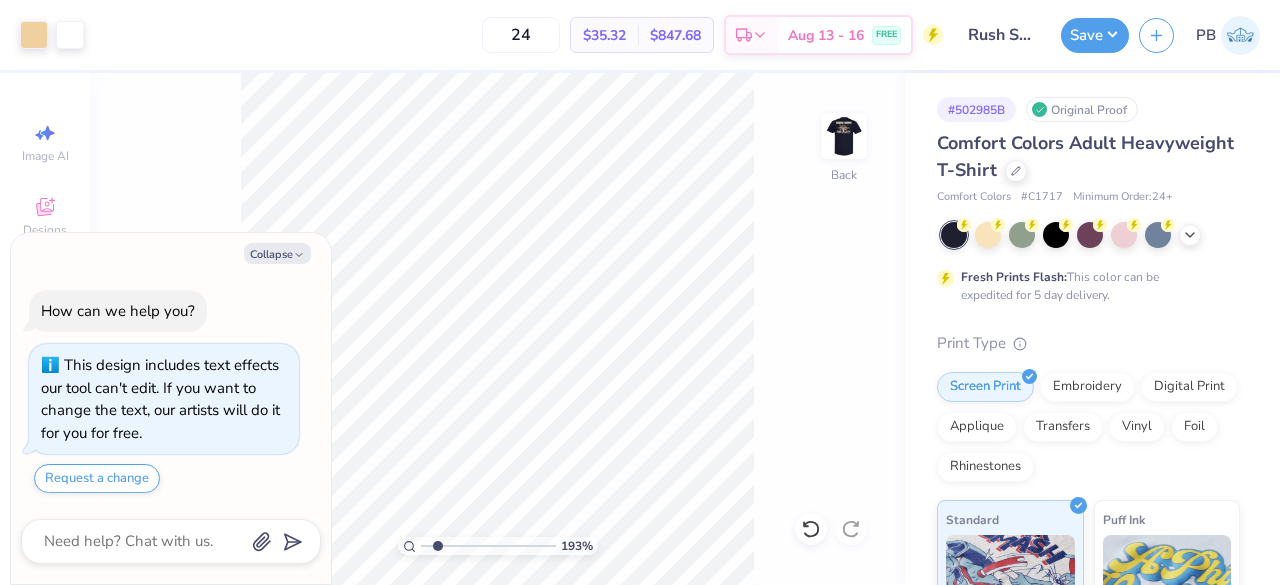 type on "x" 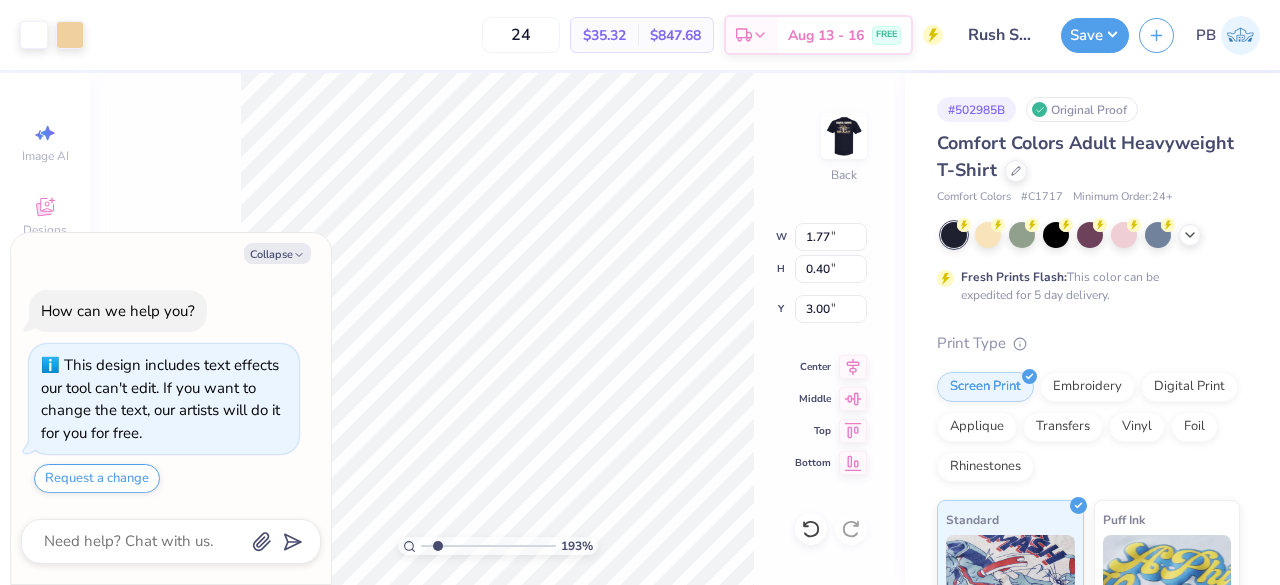 type on "x" 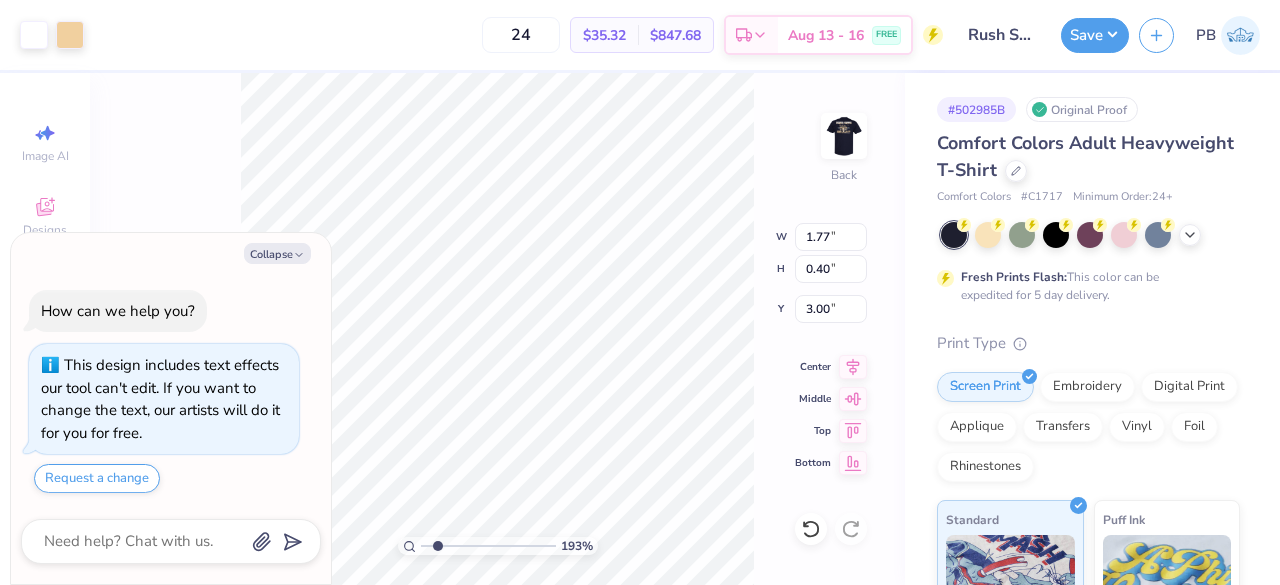 type on "1.92745941388812" 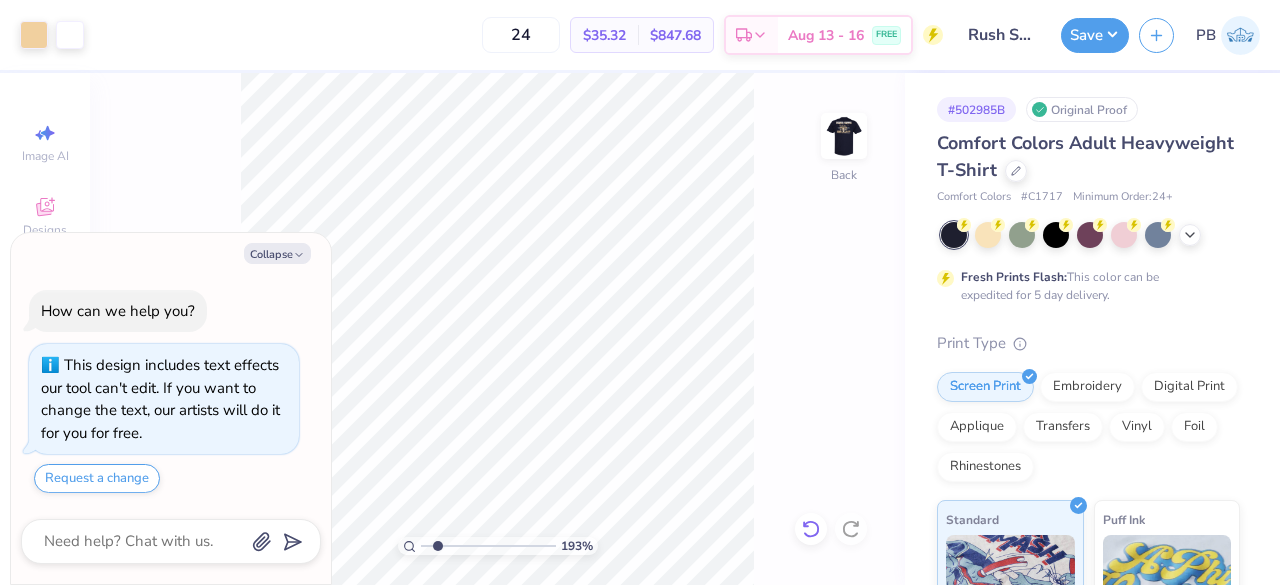 click 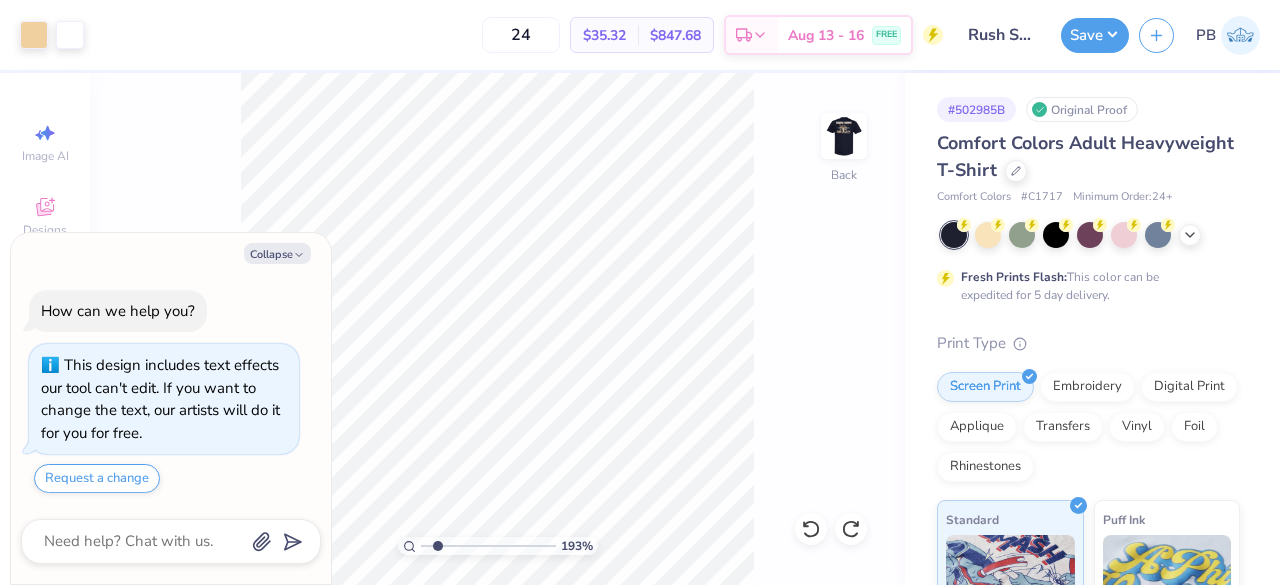 type on "x" 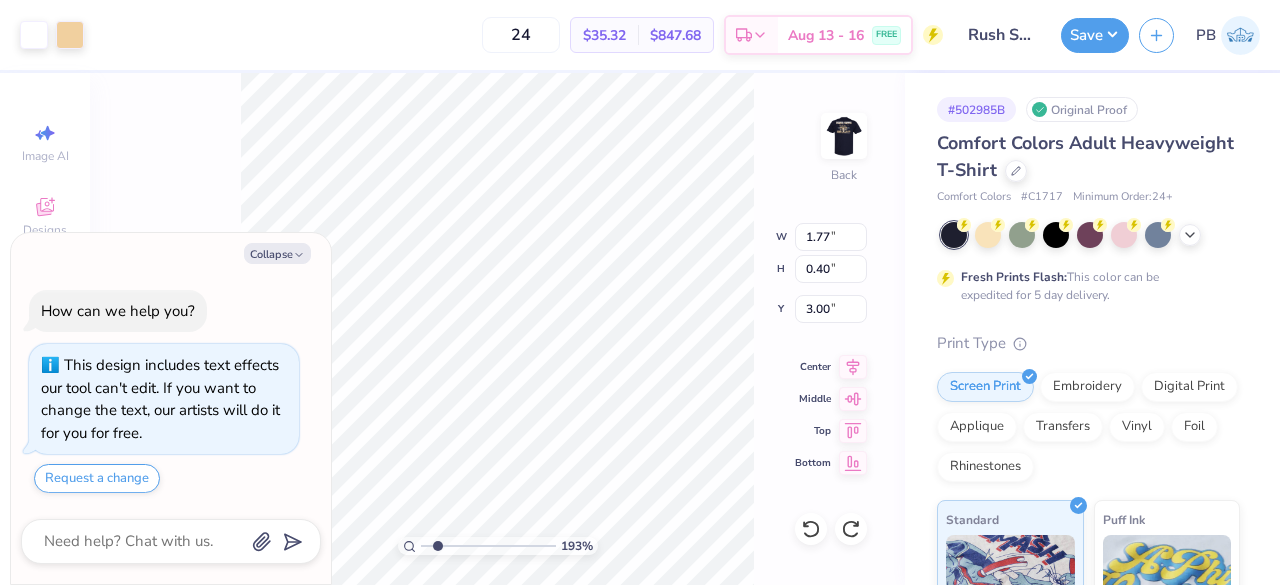 type on "x" 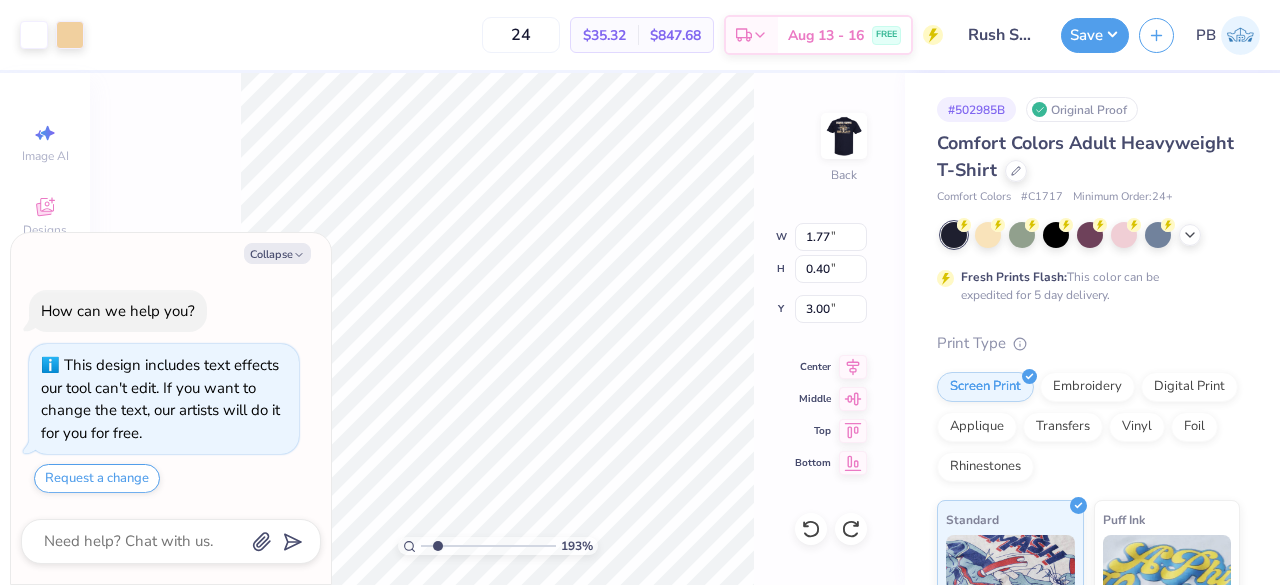 type on "1.92745941388812" 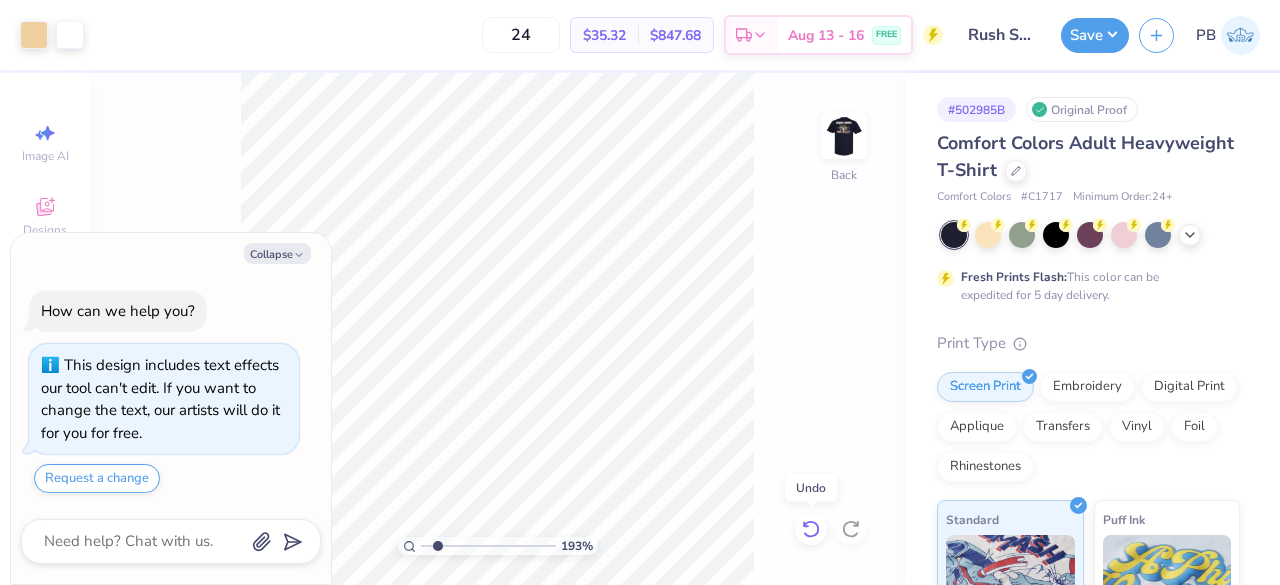 click 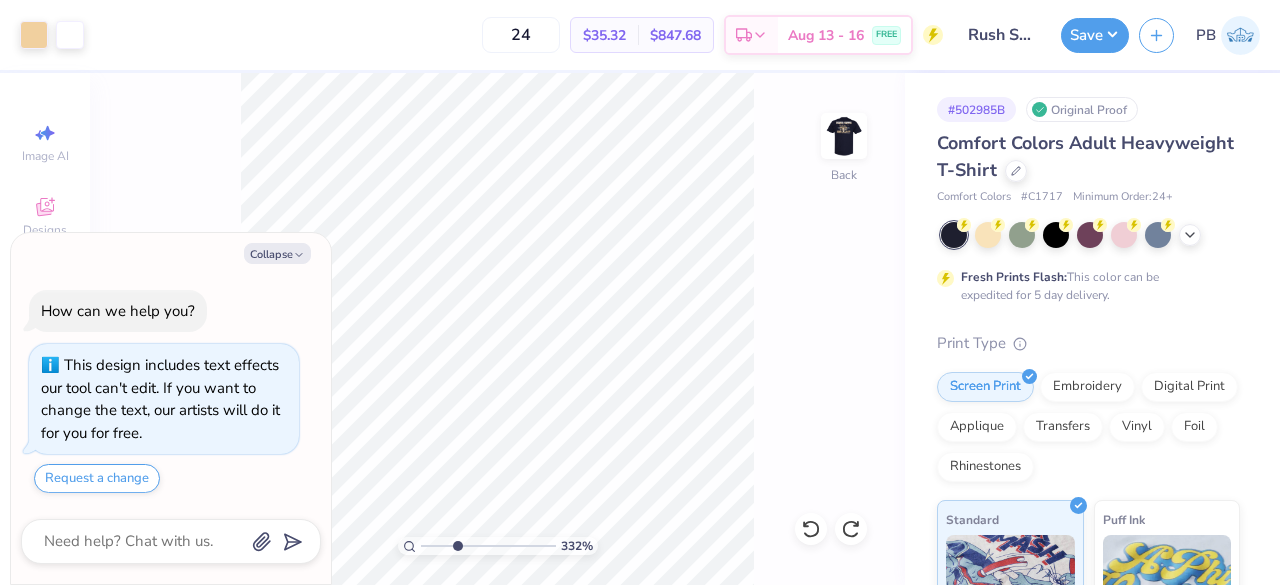 type on "3.32" 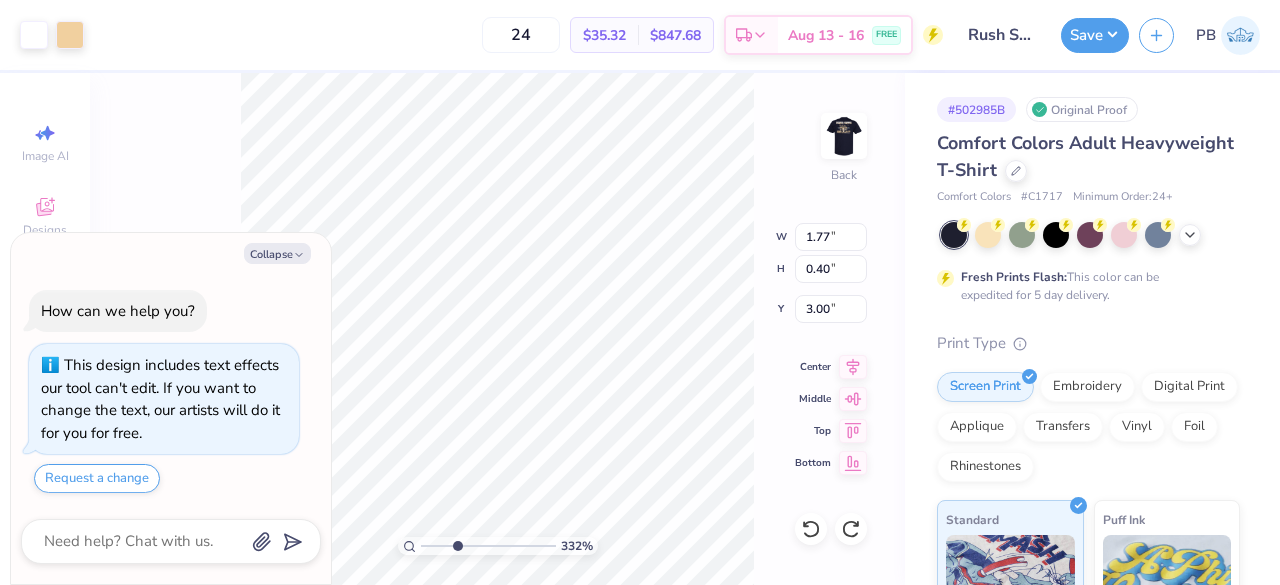 type on "x" 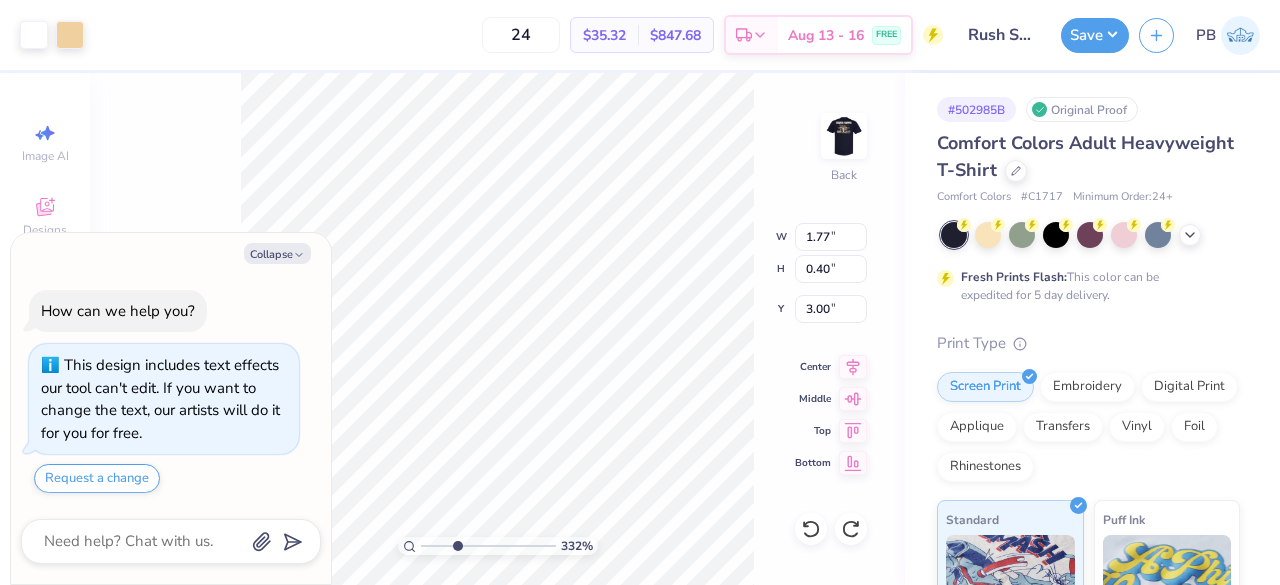 type on "1" 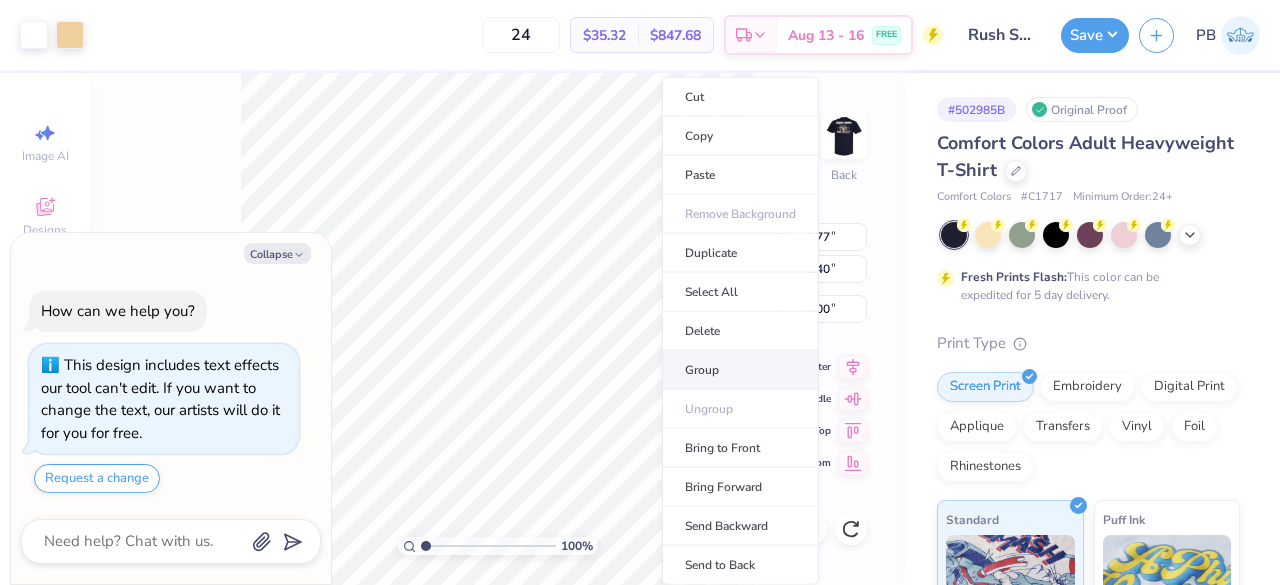 click on "Group" at bounding box center (740, 370) 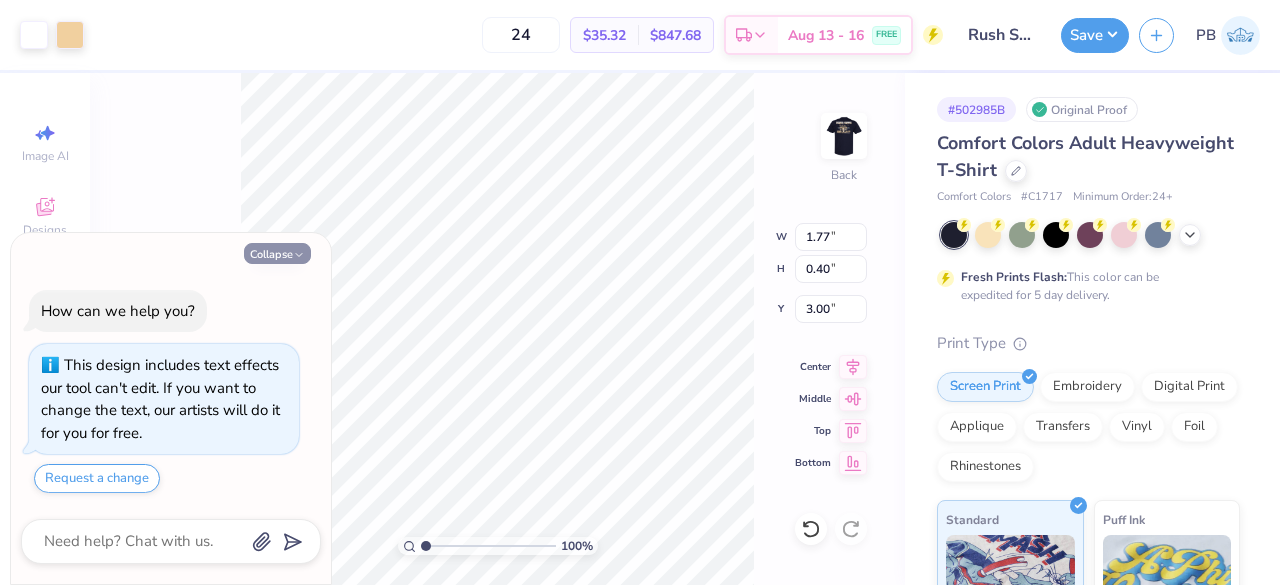 click on "Collapse" at bounding box center (277, 253) 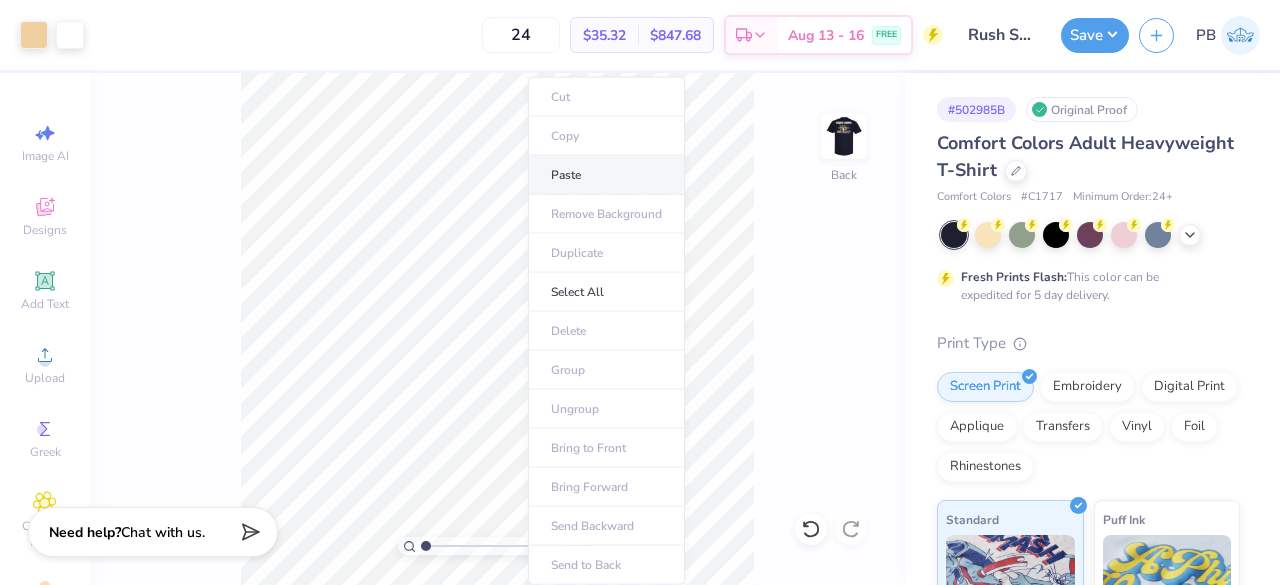 click on "Paste" at bounding box center (606, 175) 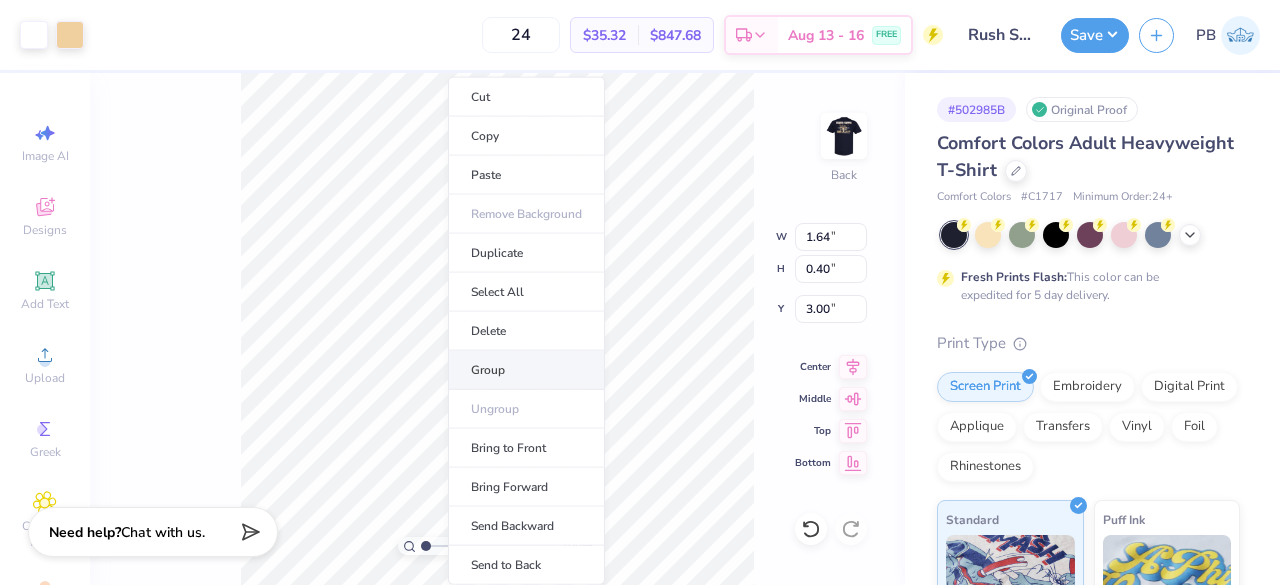 click on "Group" at bounding box center [526, 370] 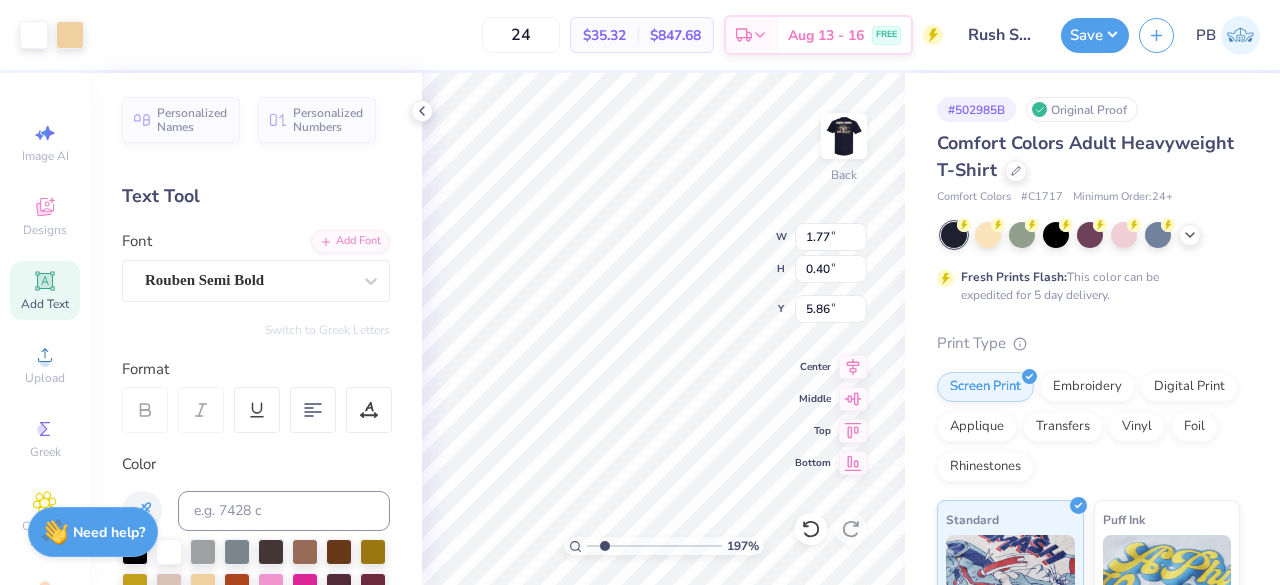 type on "1.97035082404324" 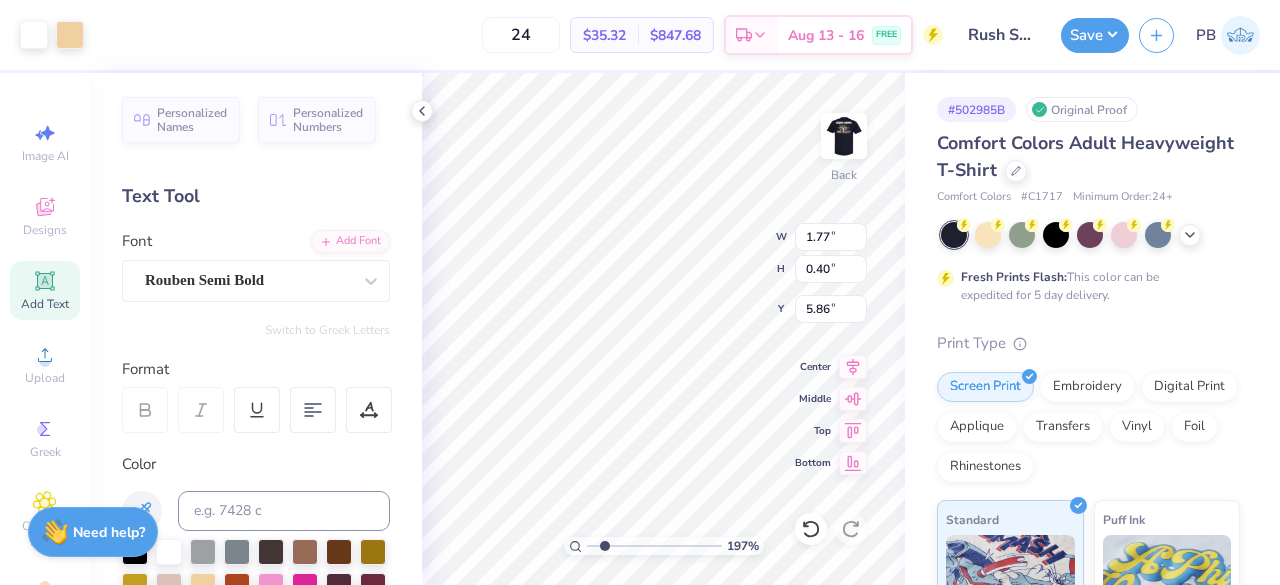 type on "3.00" 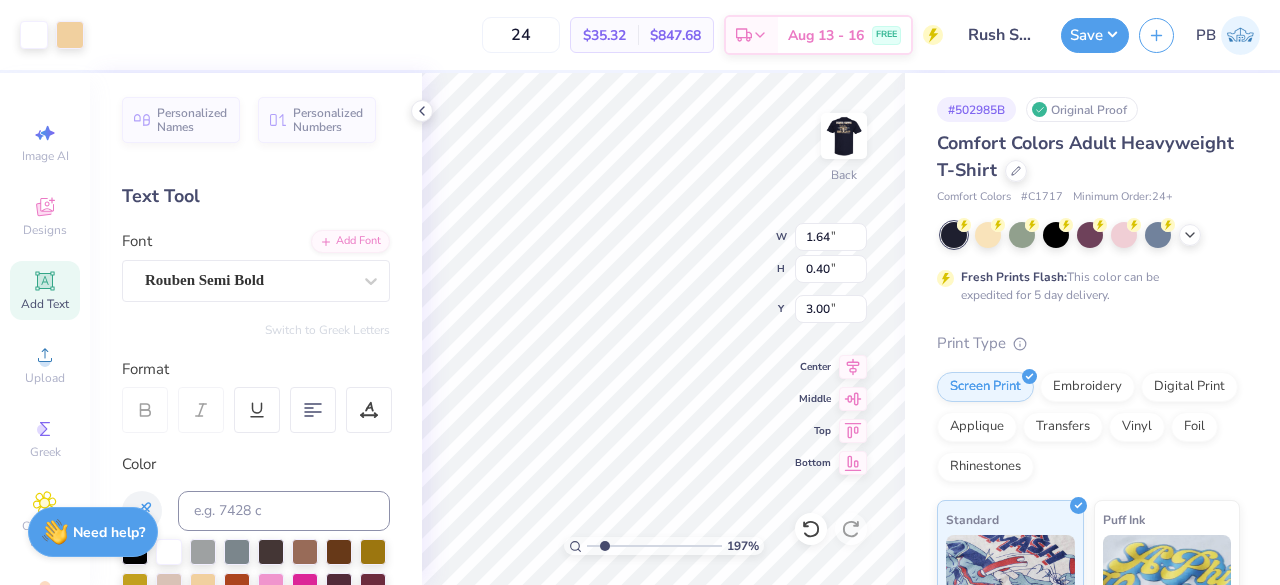 type on "1.97035082404324" 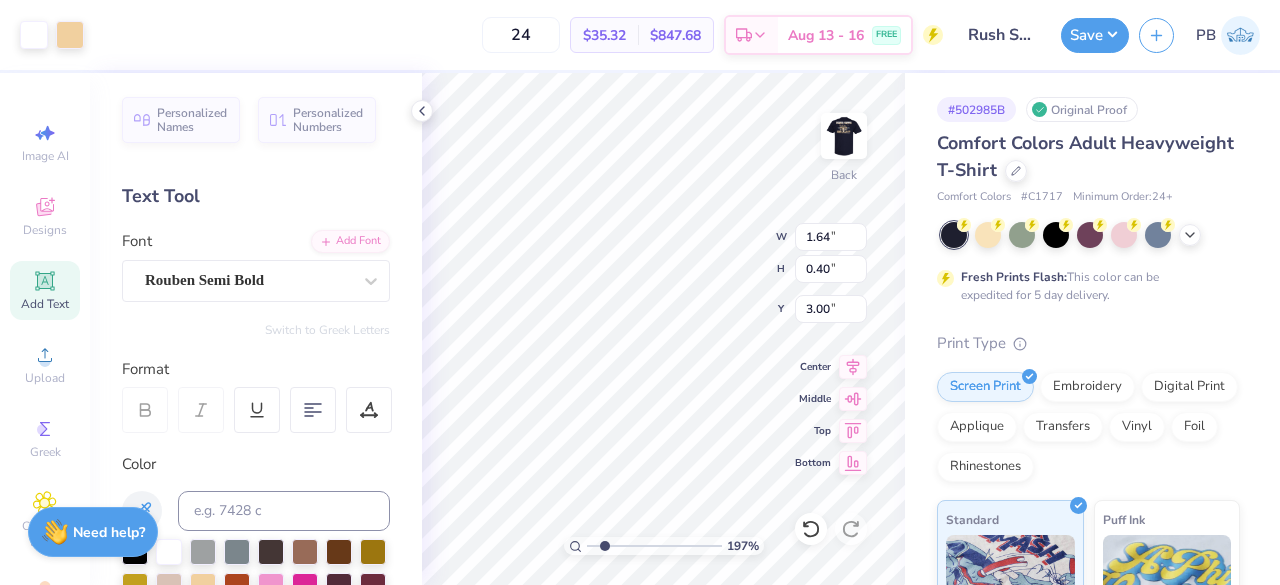 type on "2.80" 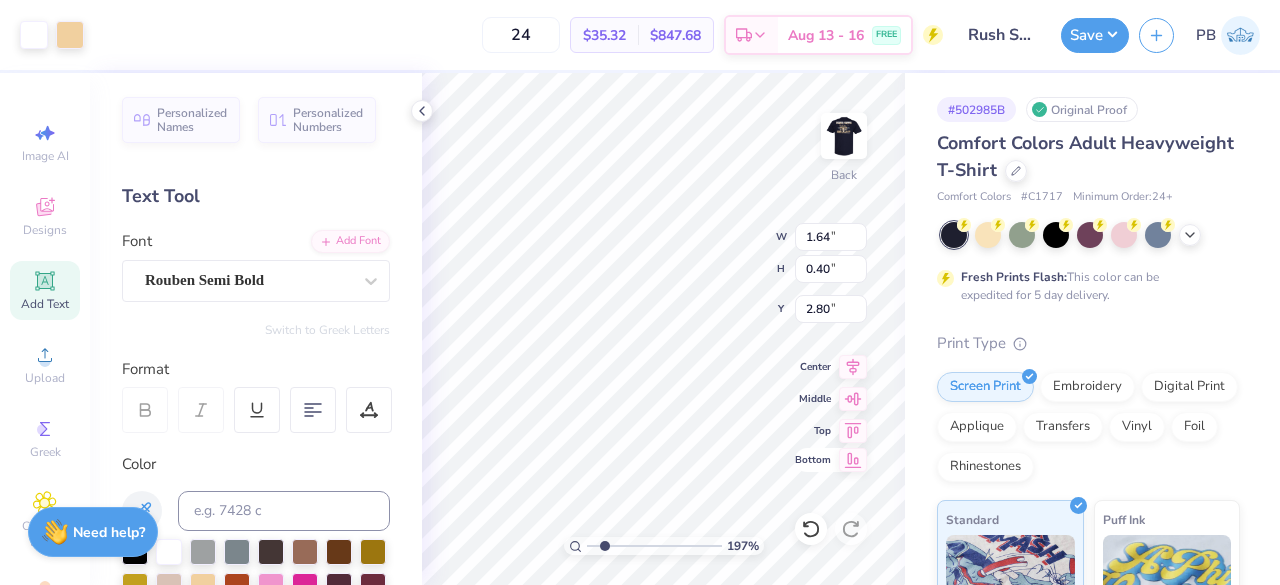 type on "1.97035082404324" 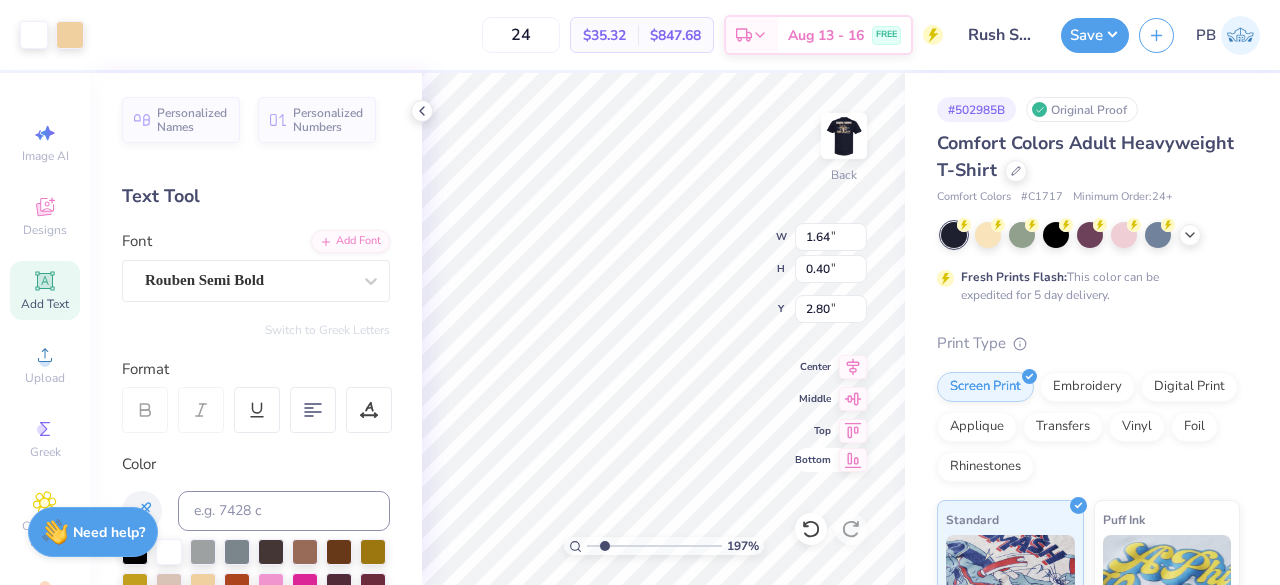 type on "3.00" 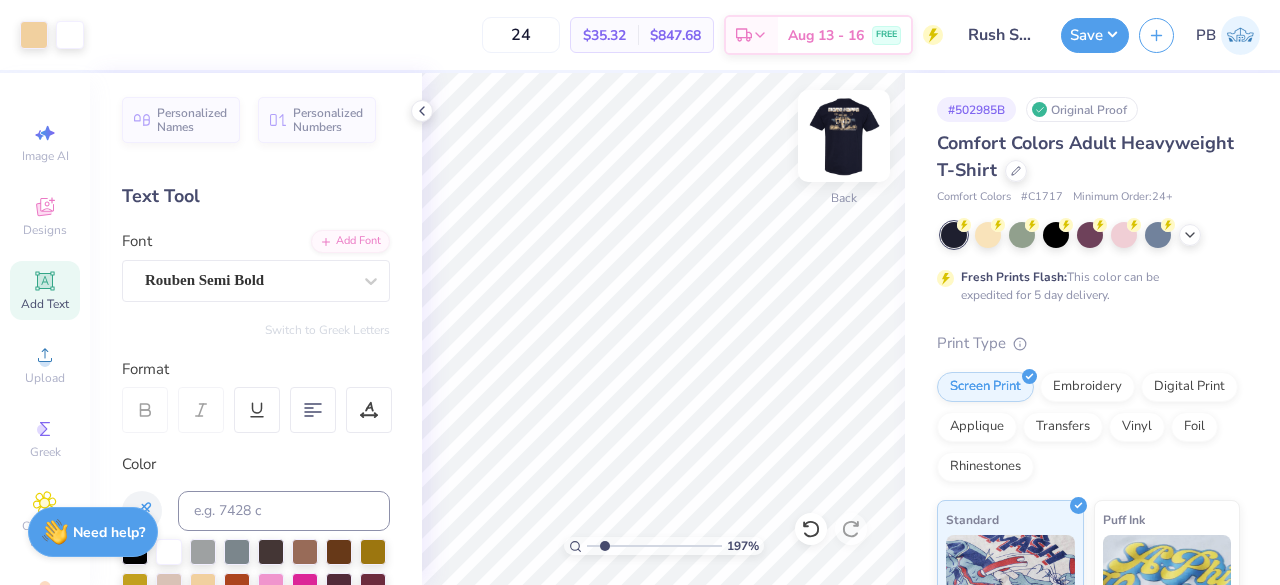 click at bounding box center [844, 136] 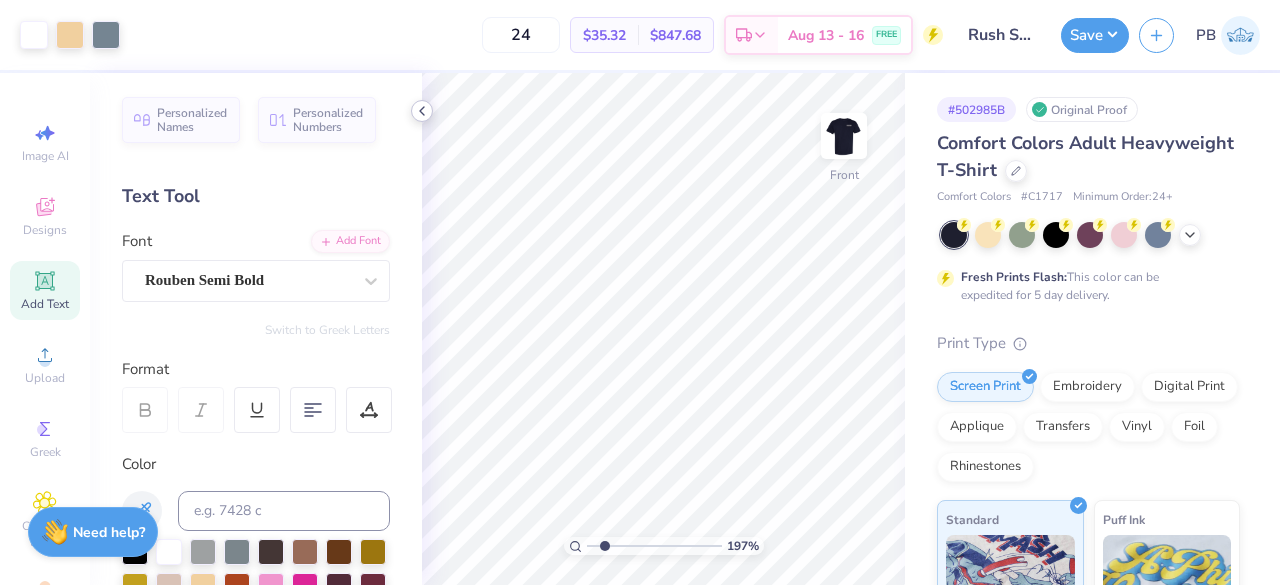 click 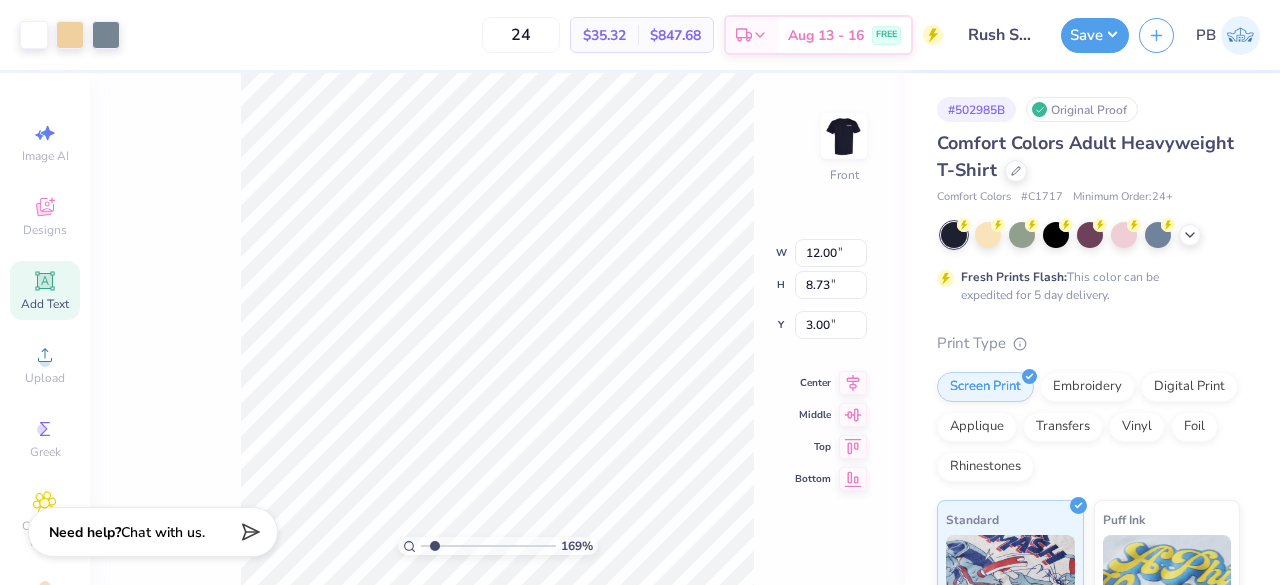 type on "1.69347765016491" 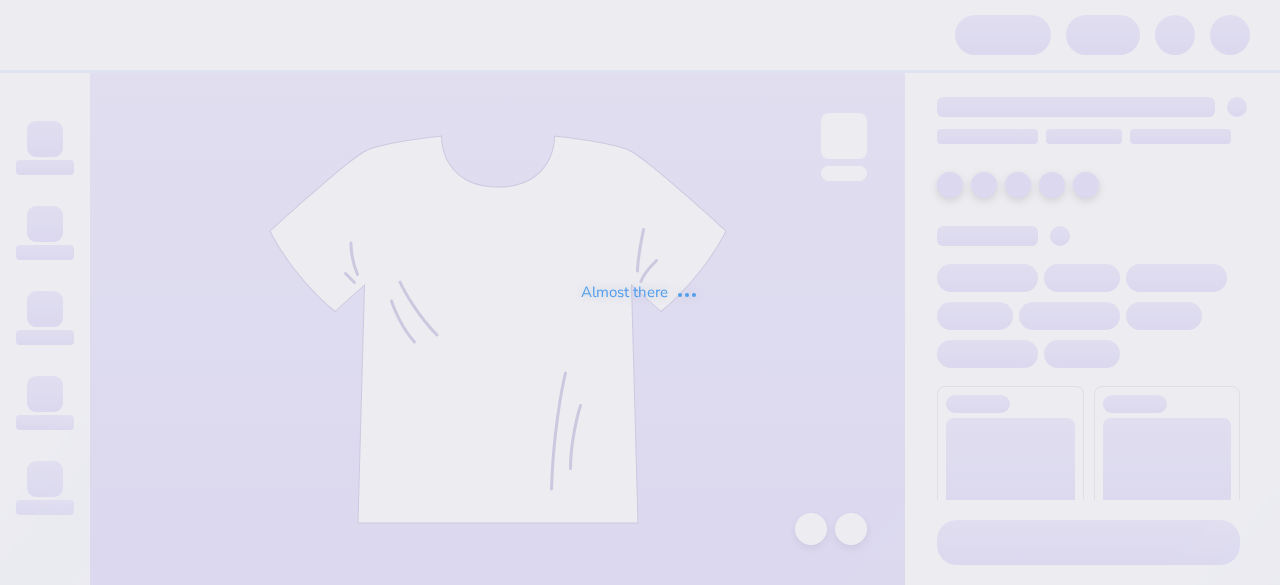 scroll, scrollTop: 0, scrollLeft: 0, axis: both 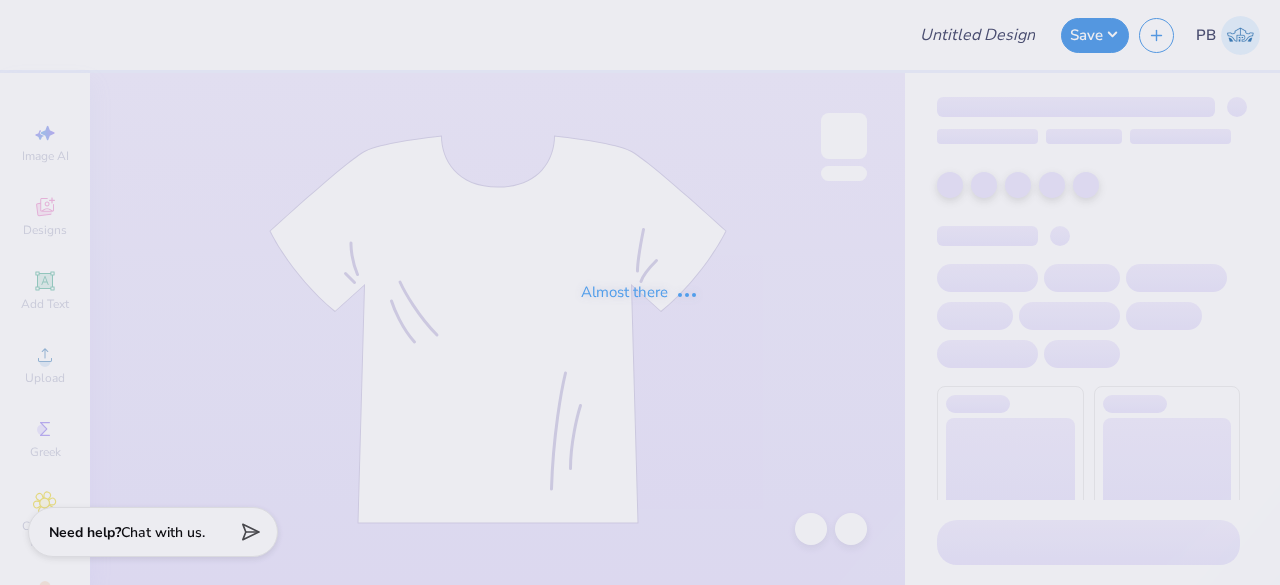 type on "[FIRST] [LAST] : [UNIVERSITY]" 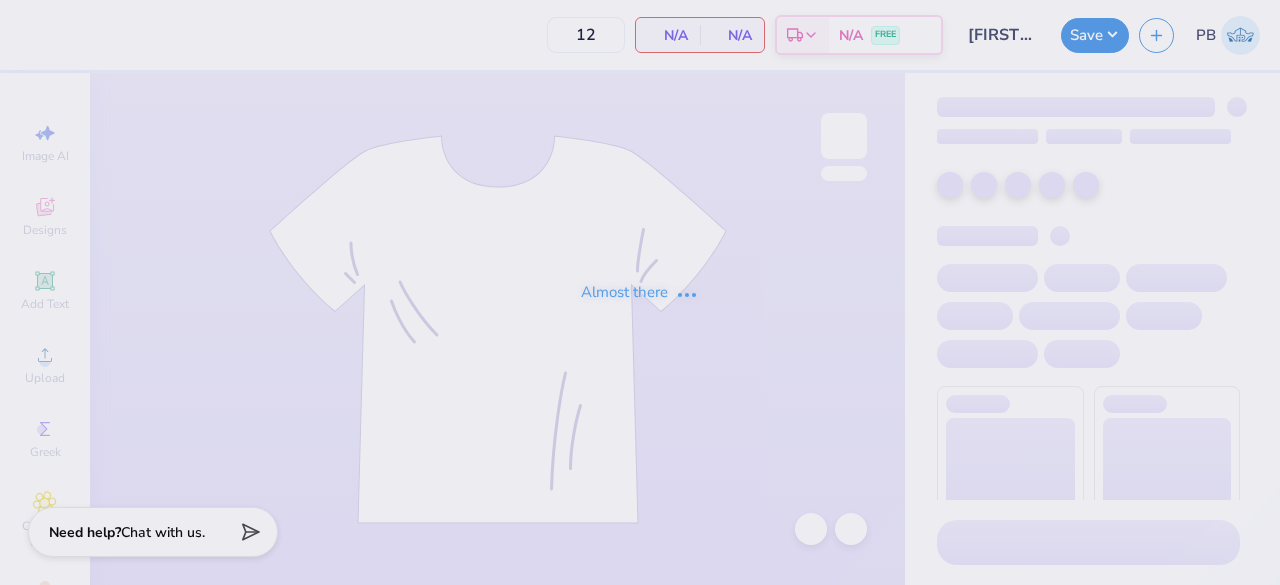 type on "24" 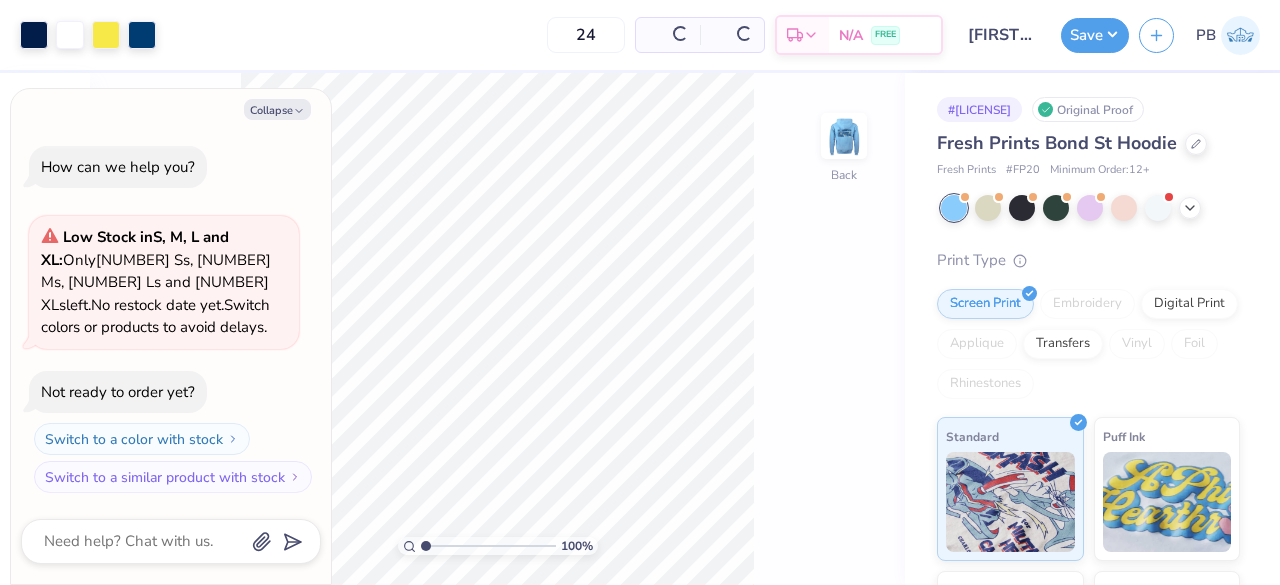 type on "x" 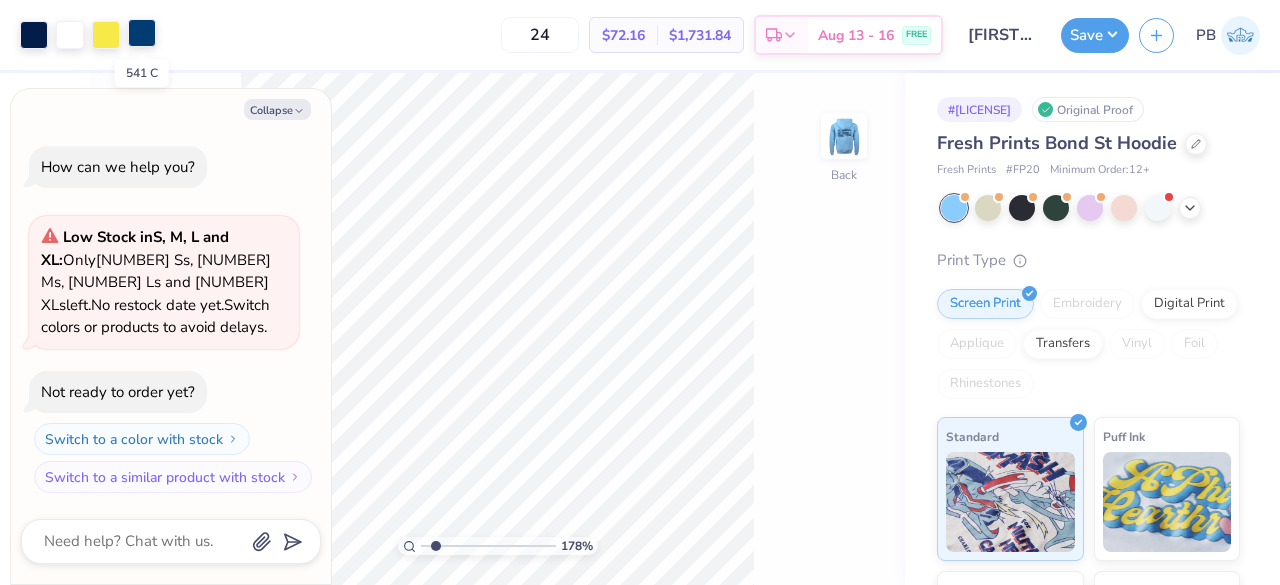 click at bounding box center [142, 33] 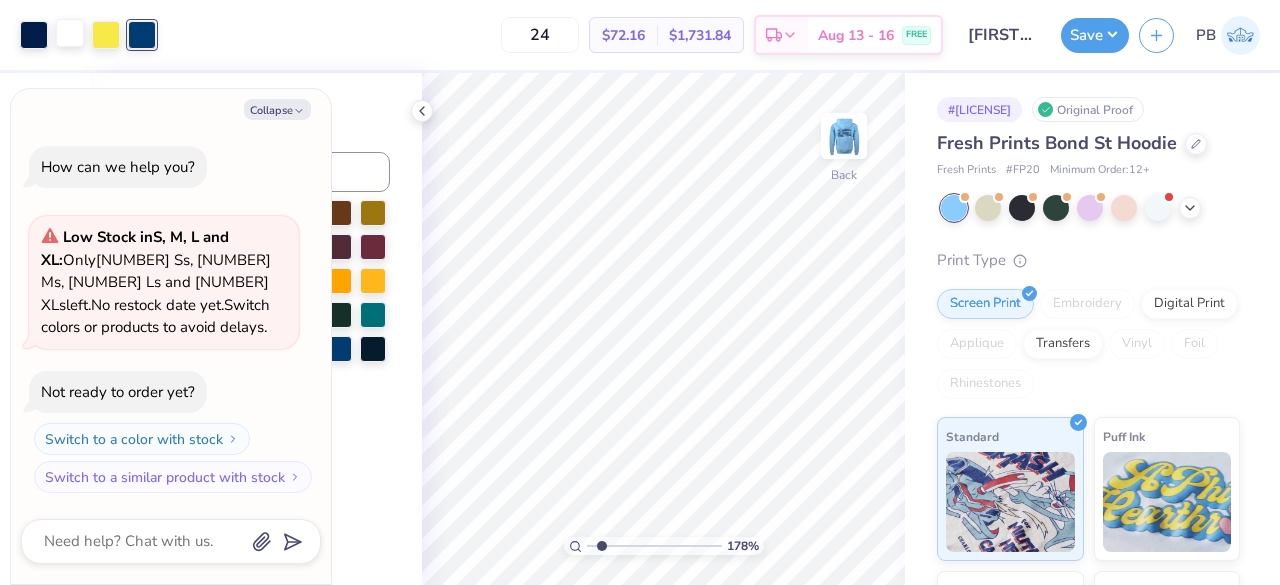 type on "1.77704303823274" 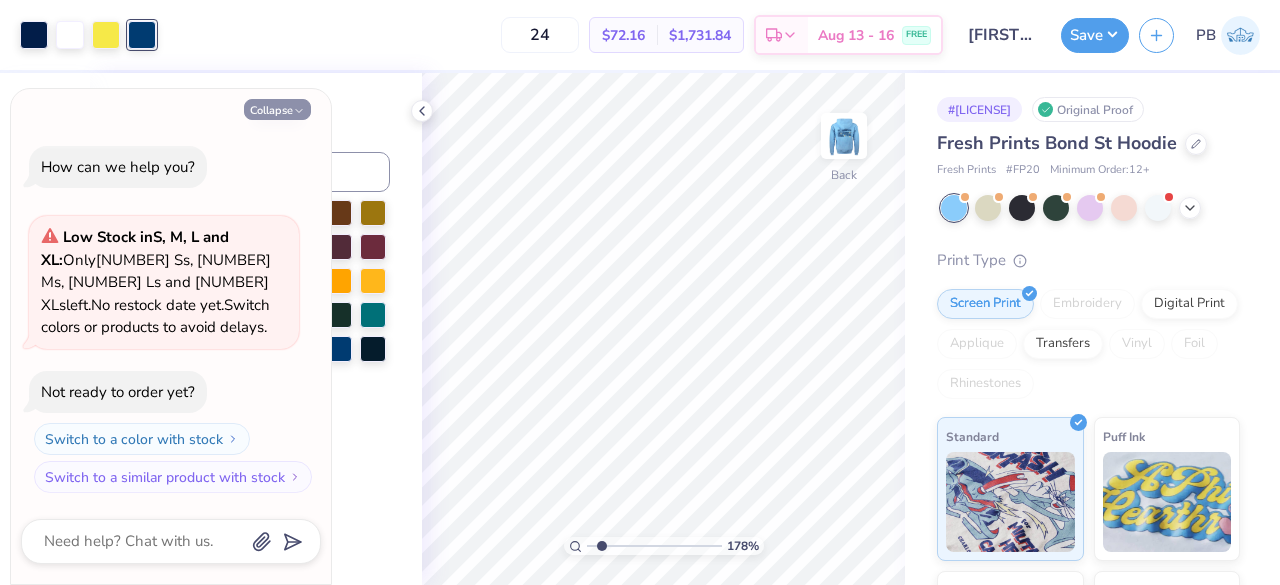 click on "Collapse" at bounding box center [277, 109] 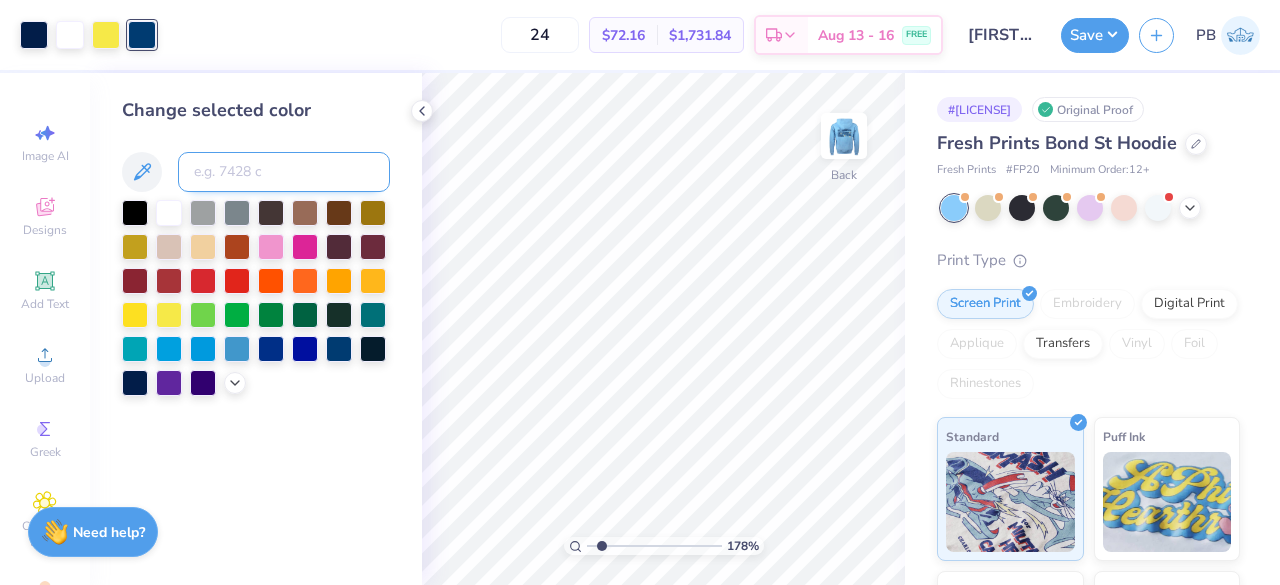 click at bounding box center (284, 172) 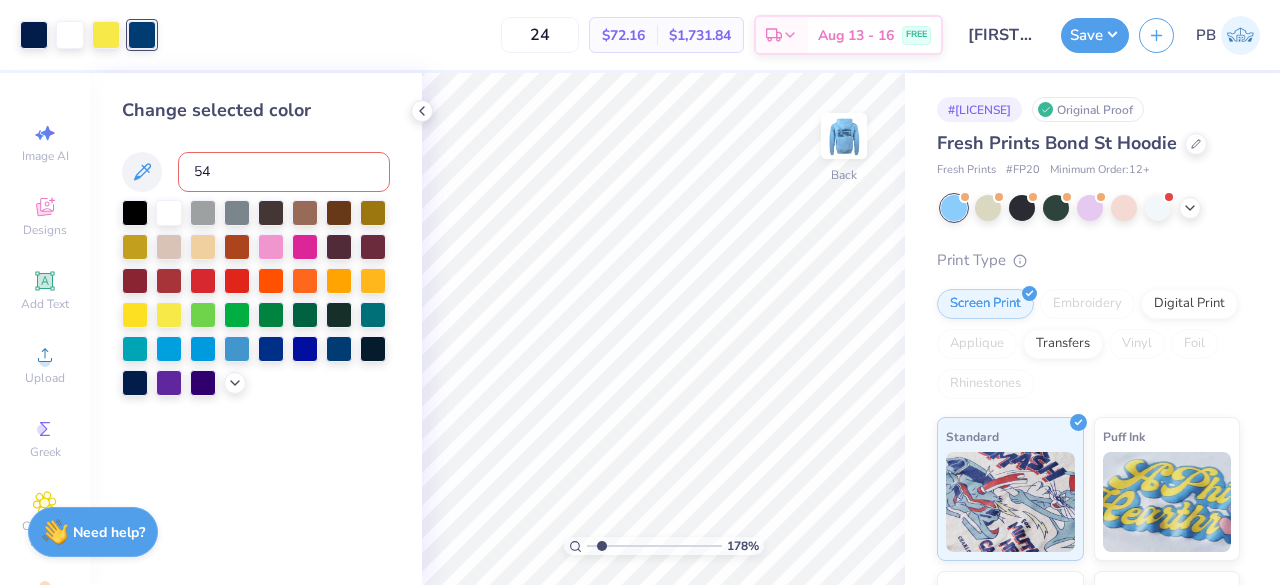 type on "541" 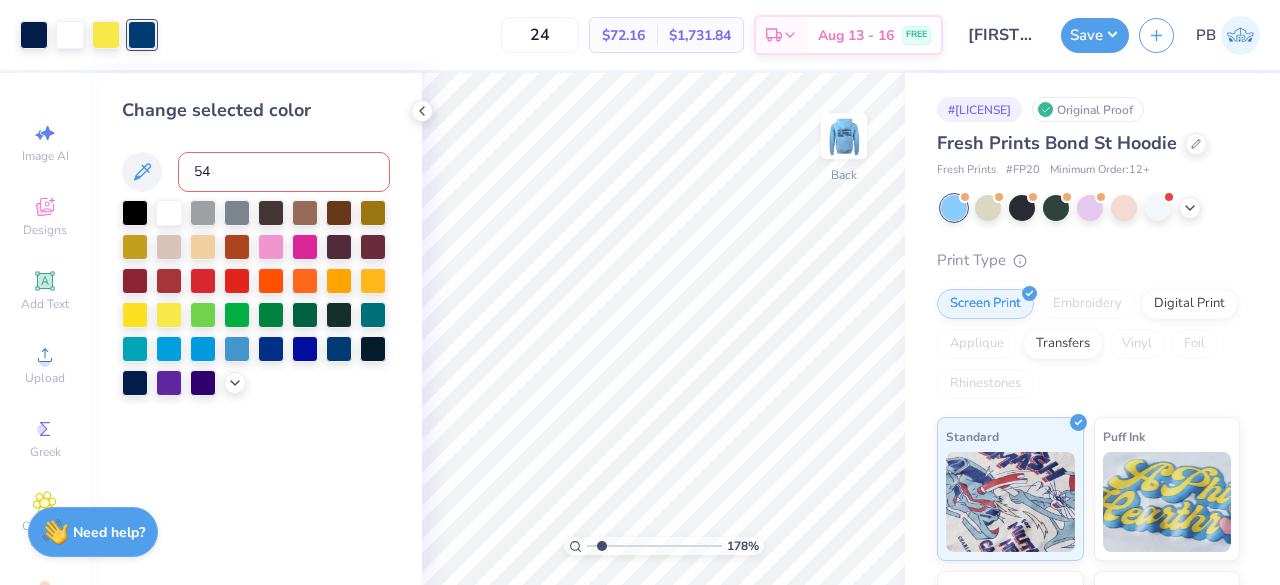 type on "541" 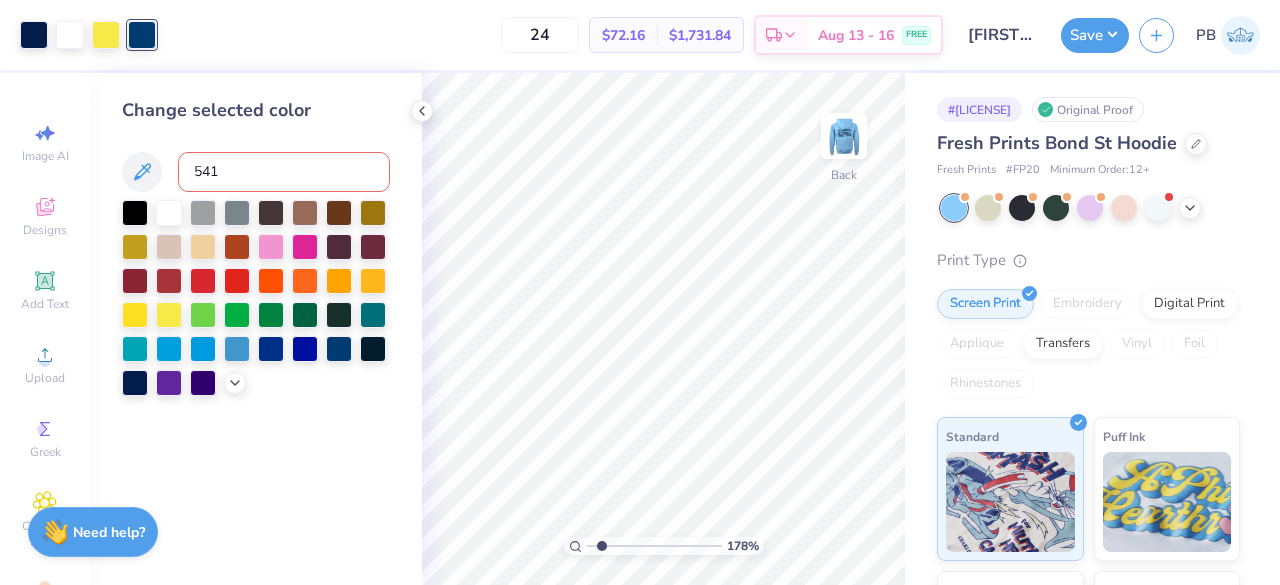 type 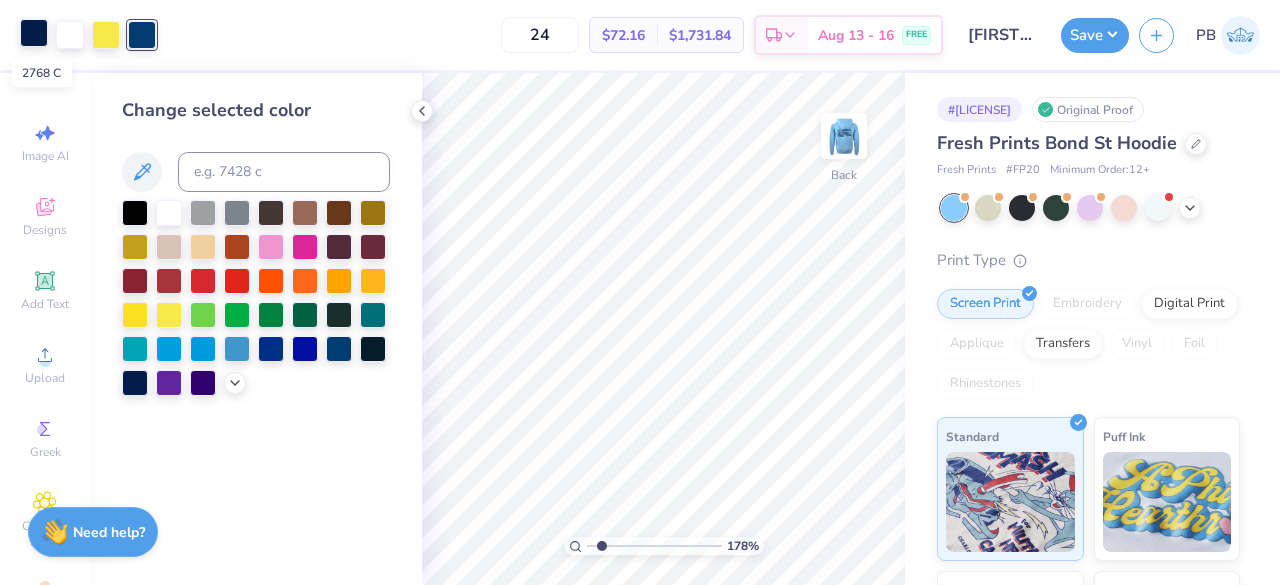 click at bounding box center (34, 33) 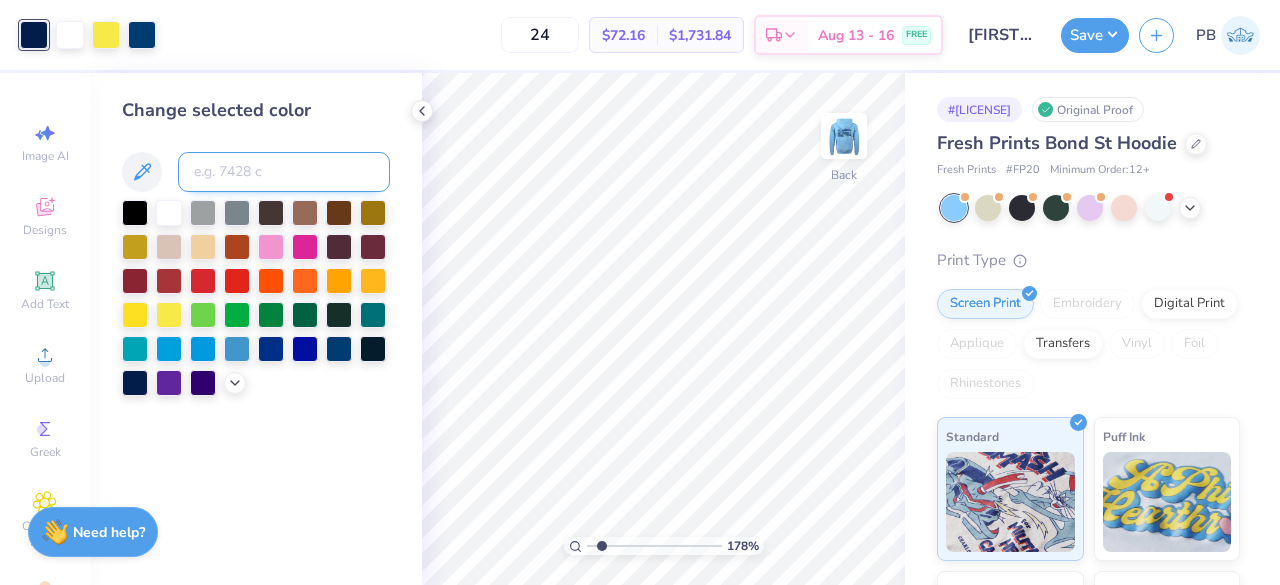 click at bounding box center (284, 172) 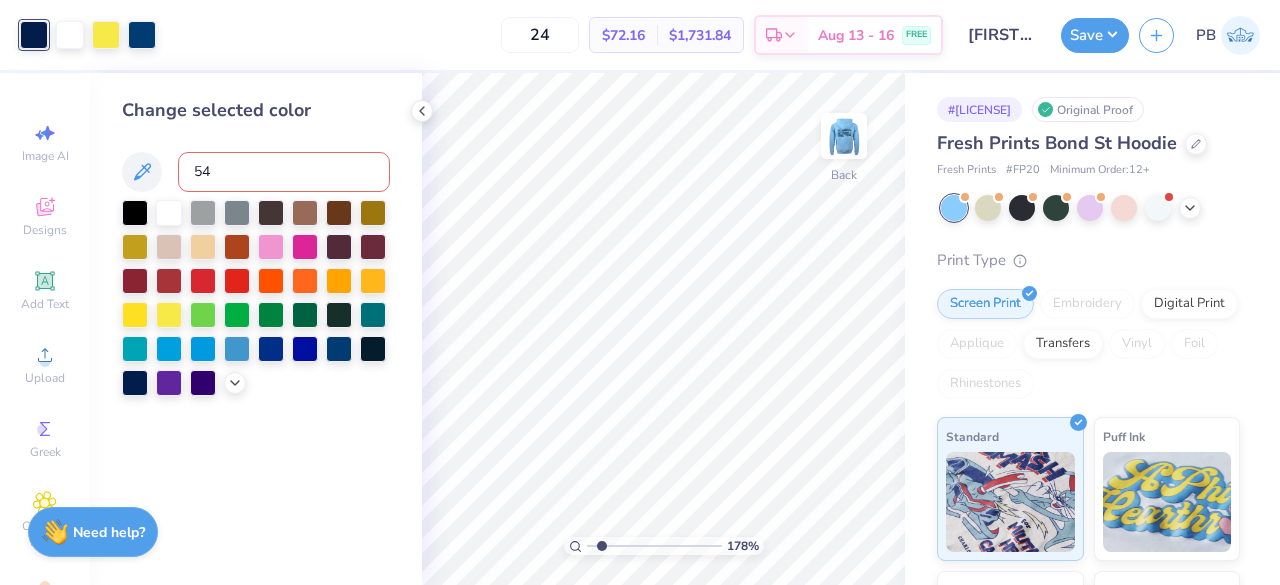 type on "541" 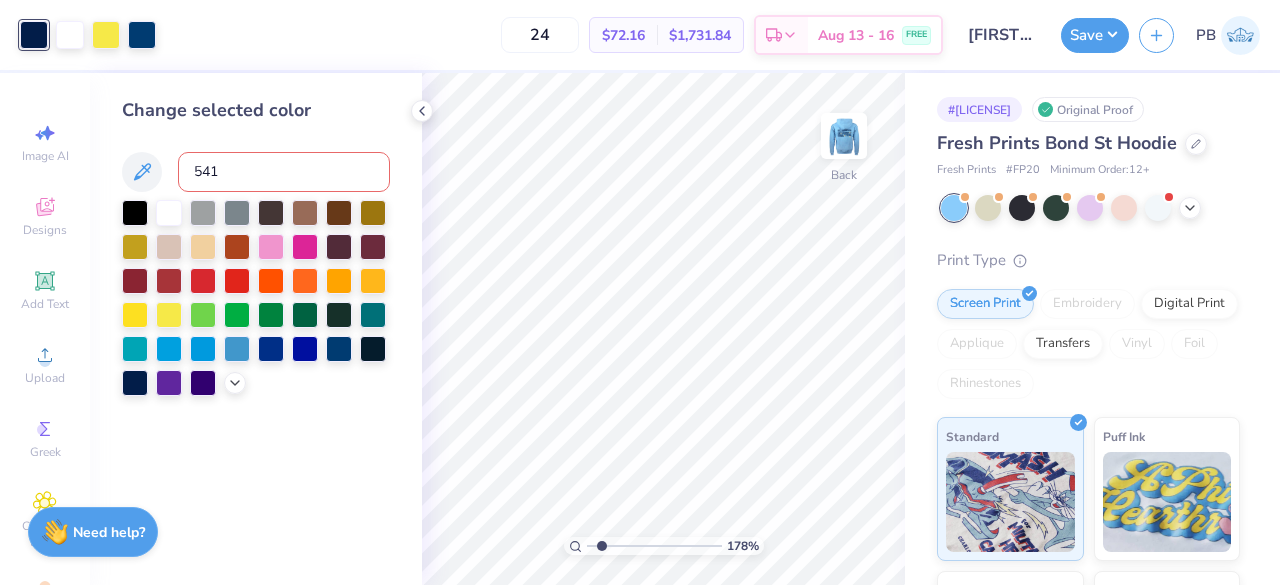type 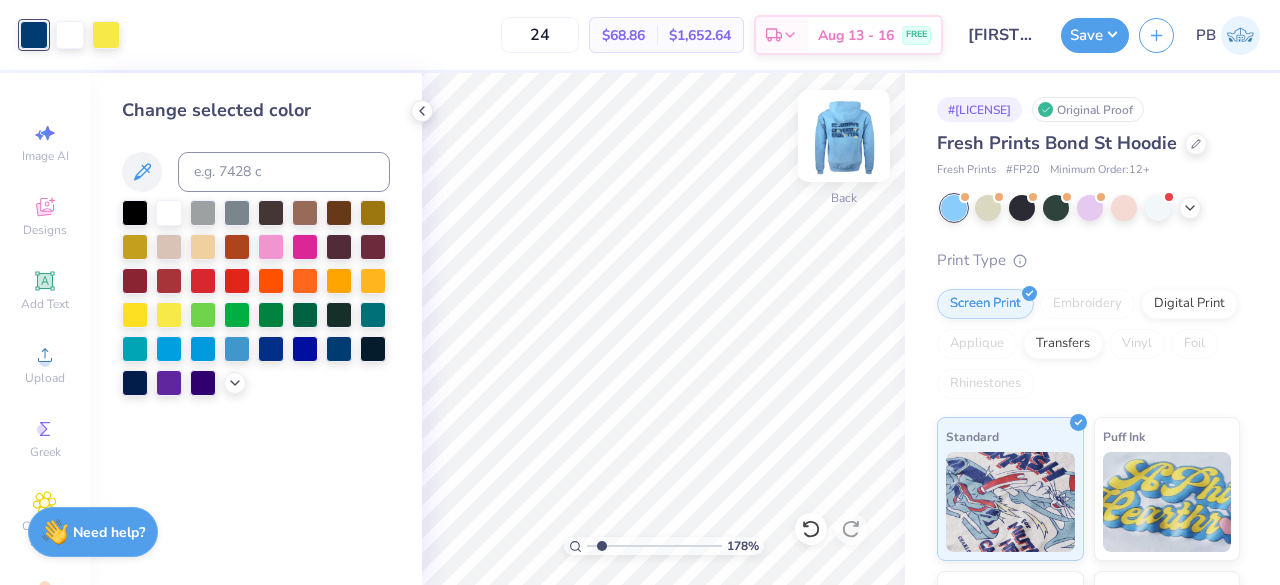 click at bounding box center [844, 136] 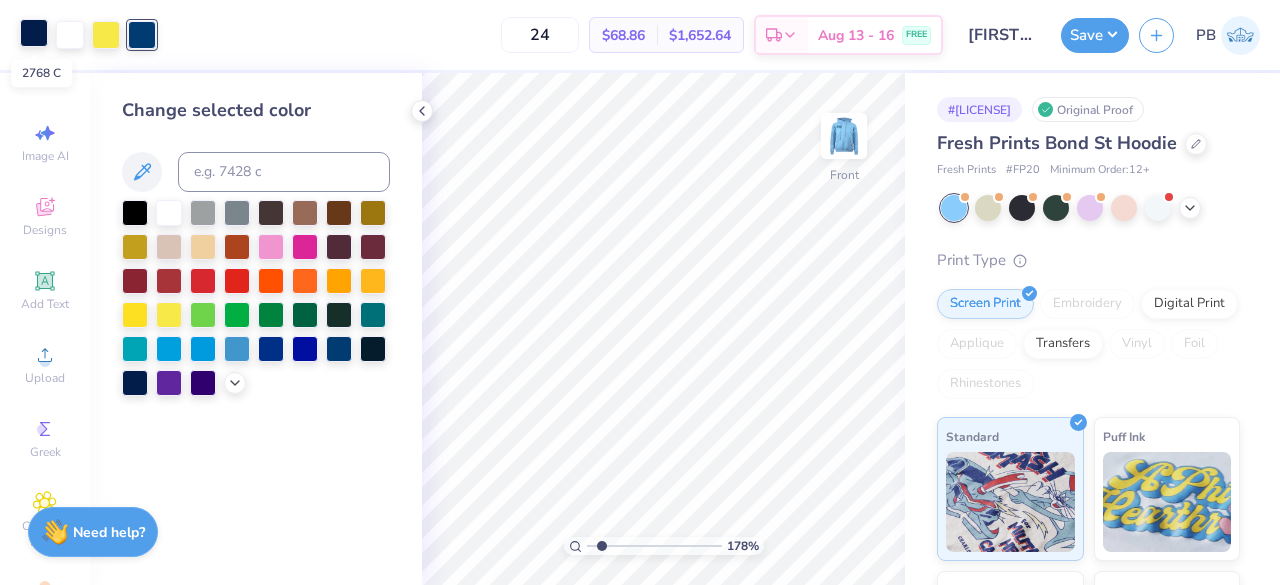 click at bounding box center [34, 33] 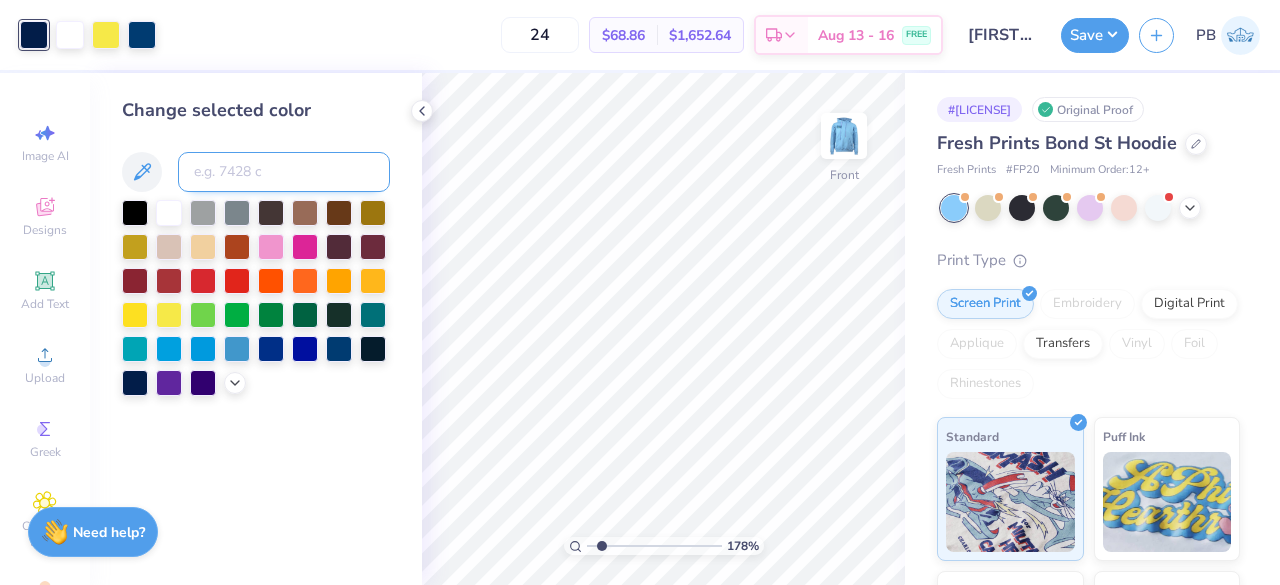 click at bounding box center [284, 172] 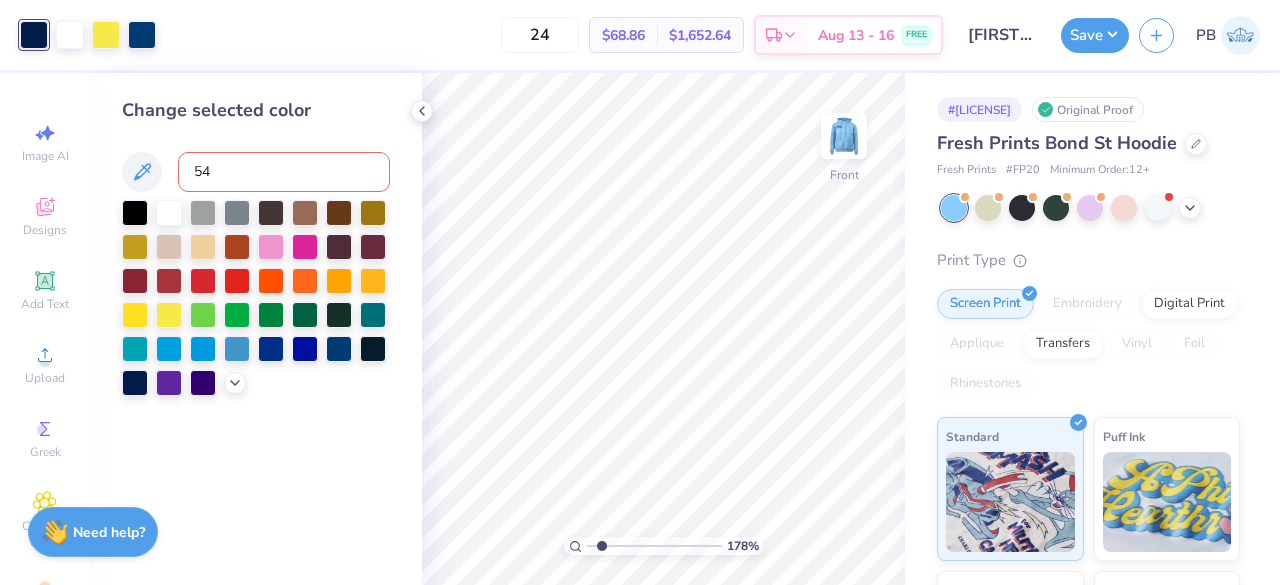 type on "541" 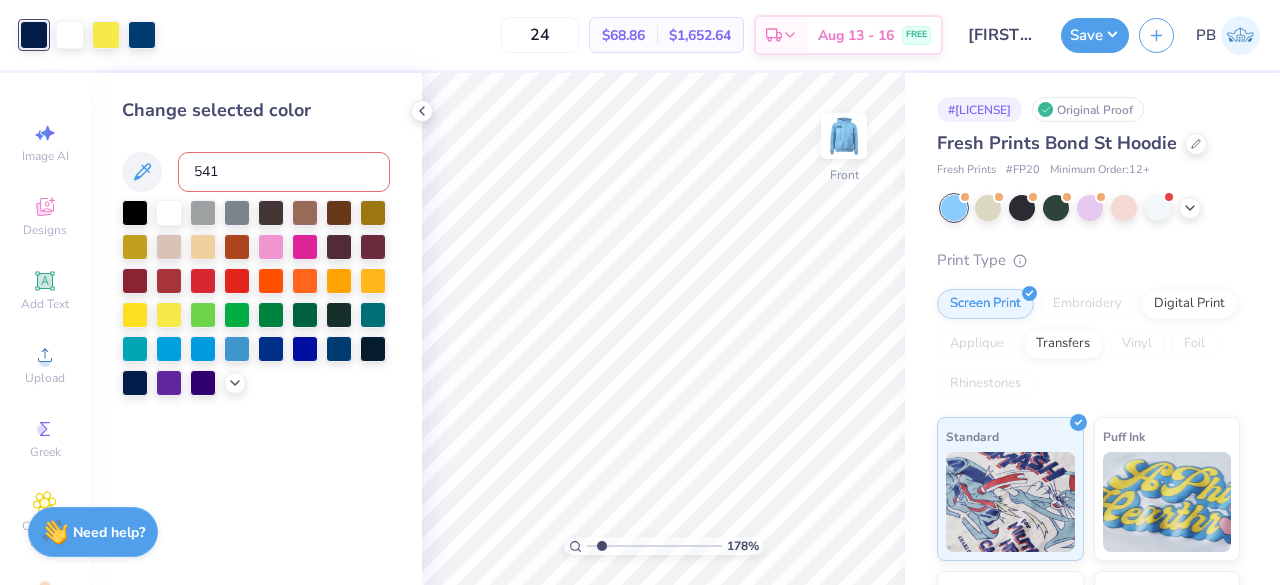 type 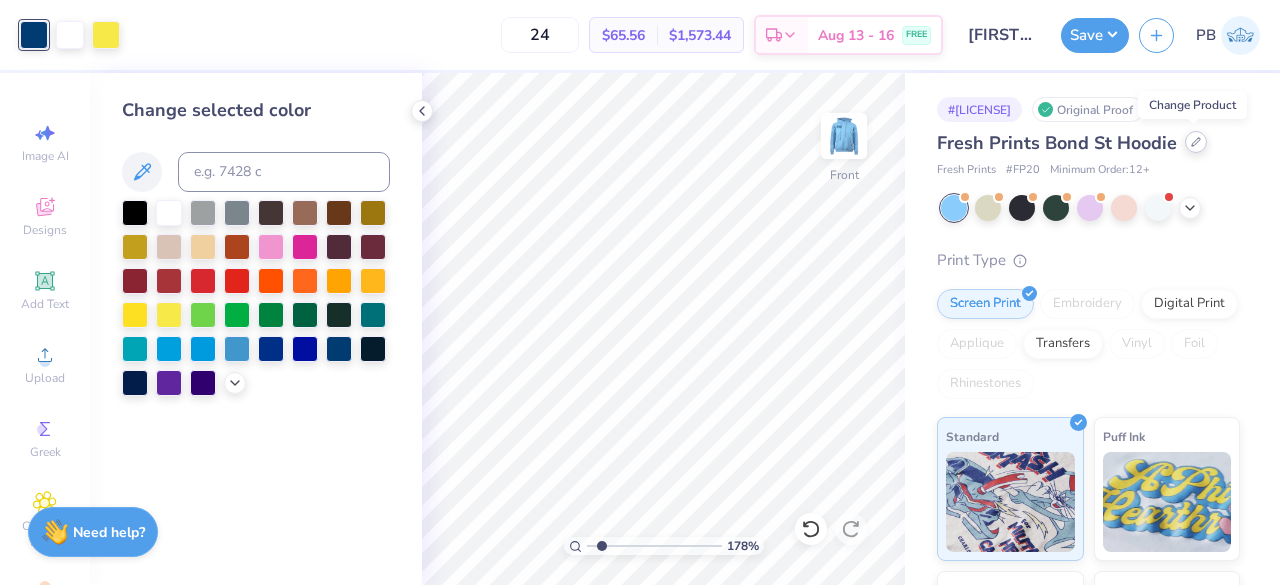 click 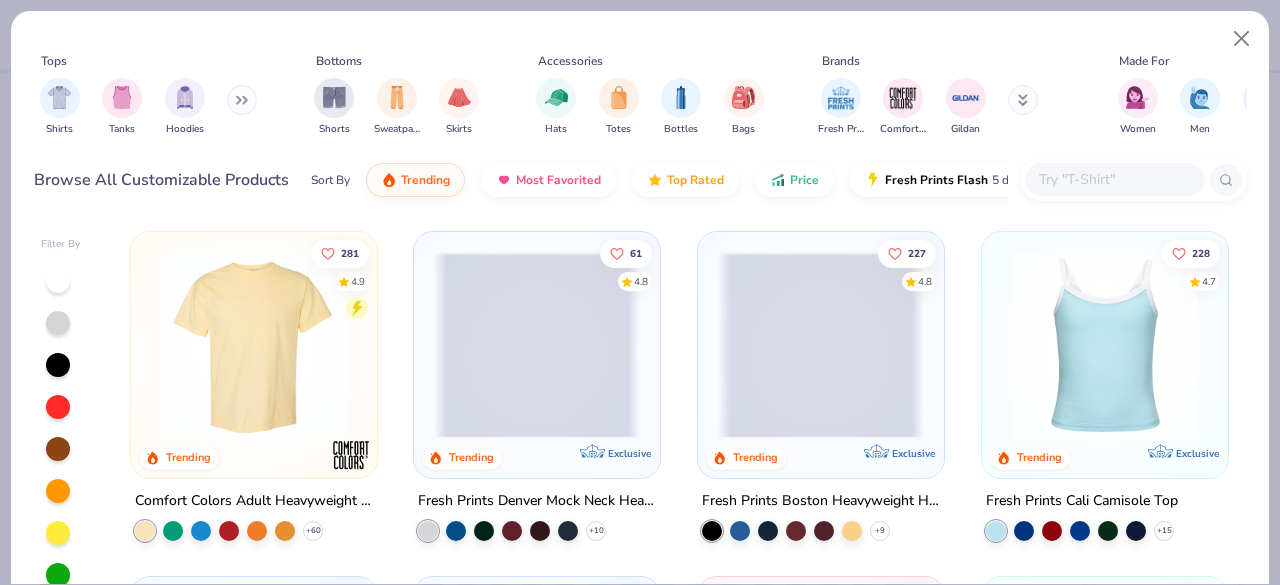 click at bounding box center (1114, 179) 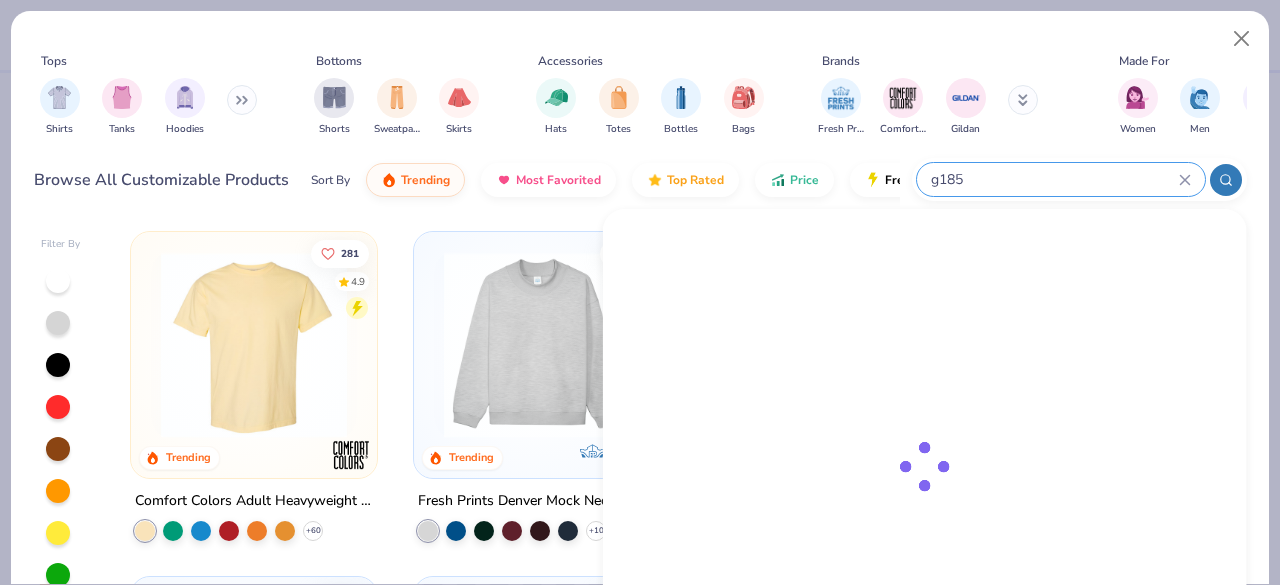 type on "g185" 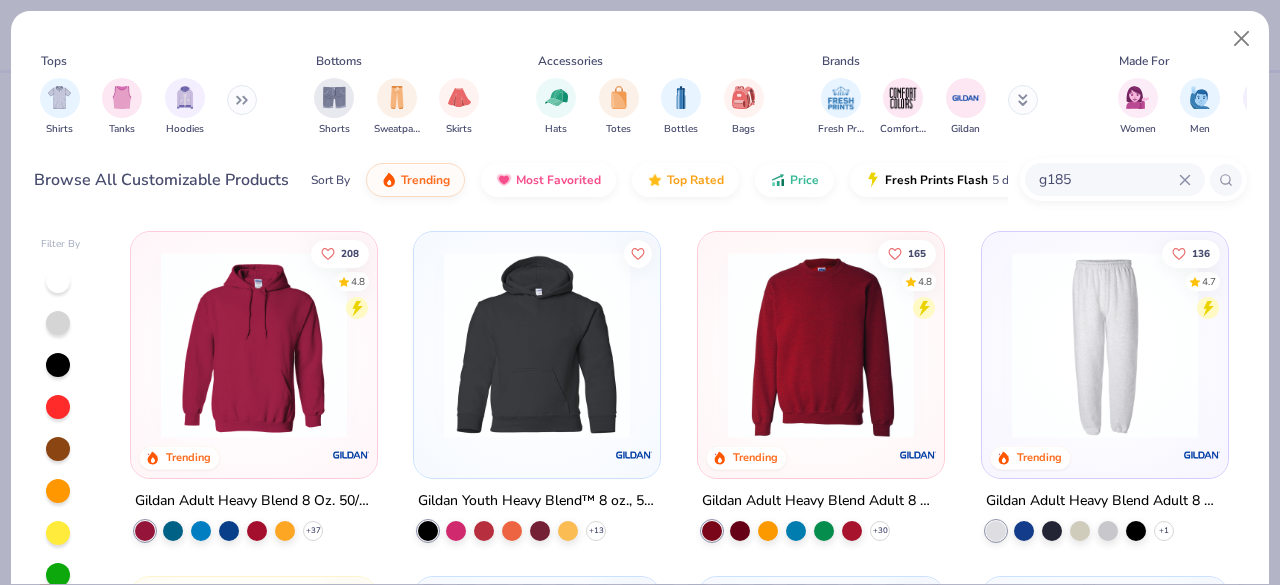 click at bounding box center [254, 345] 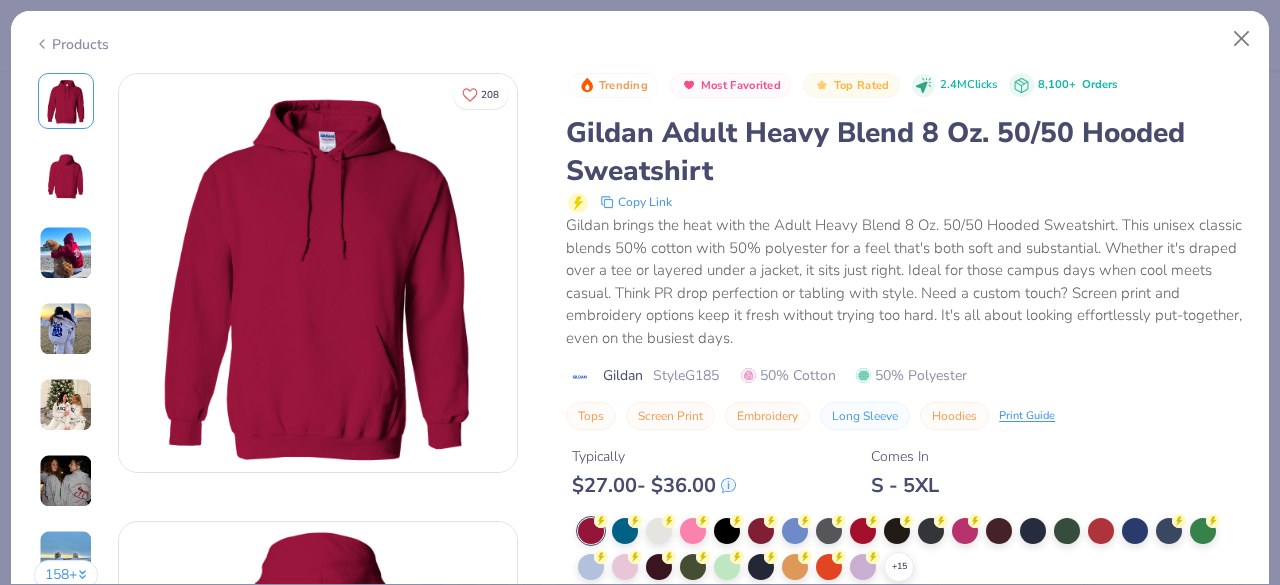 scroll, scrollTop: 271, scrollLeft: 0, axis: vertical 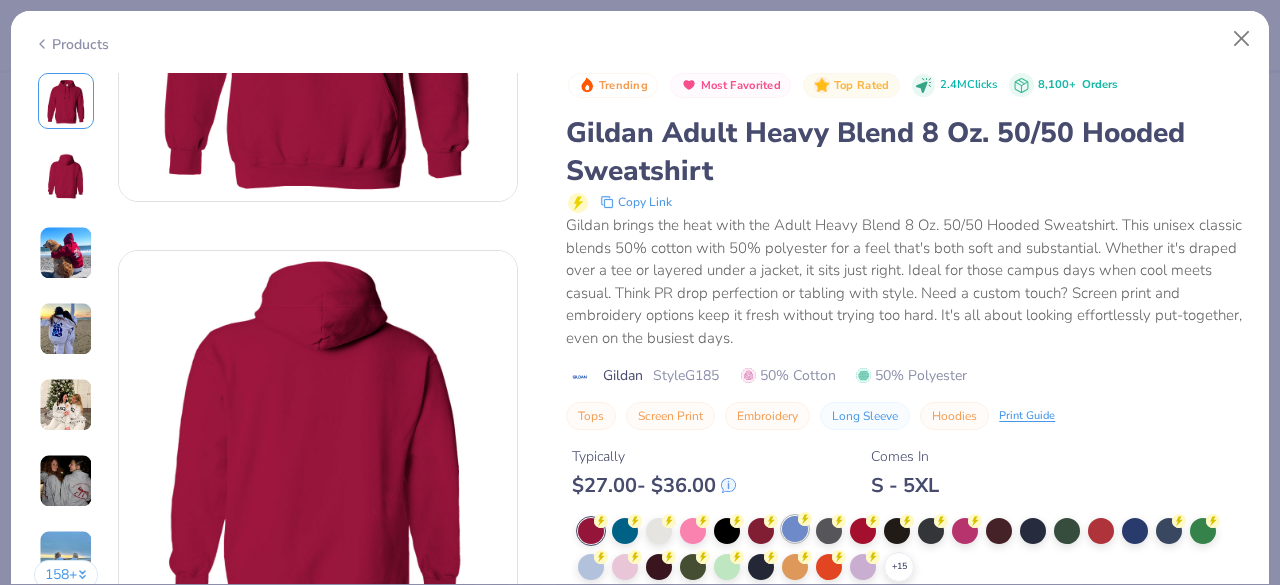 click at bounding box center (795, 529) 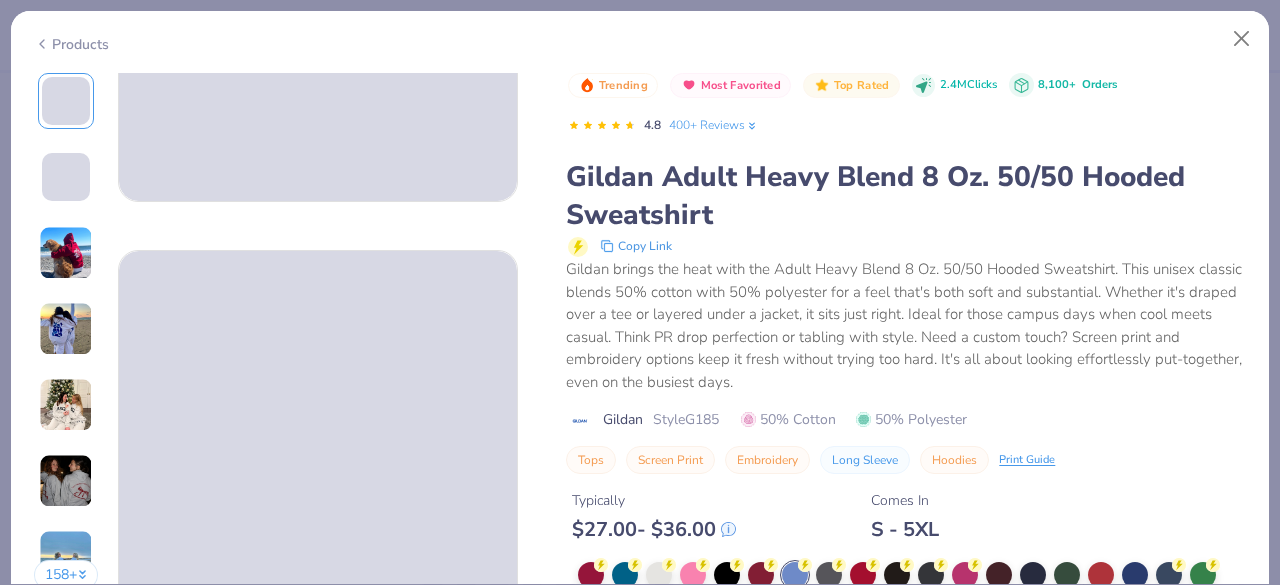 scroll, scrollTop: 2450, scrollLeft: 0, axis: vertical 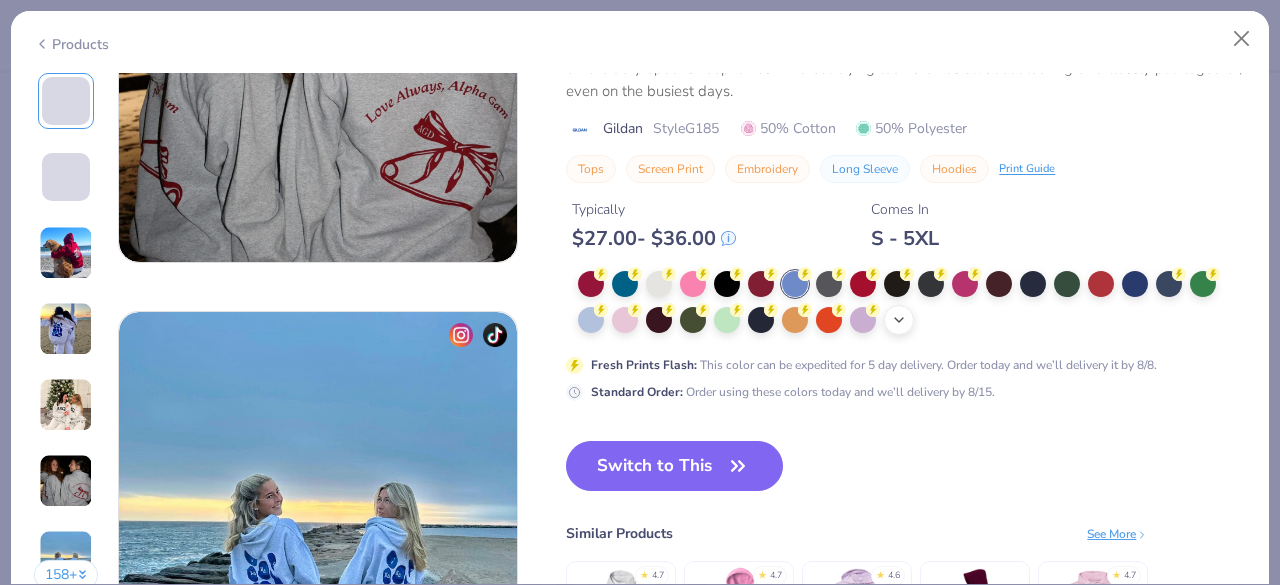 click 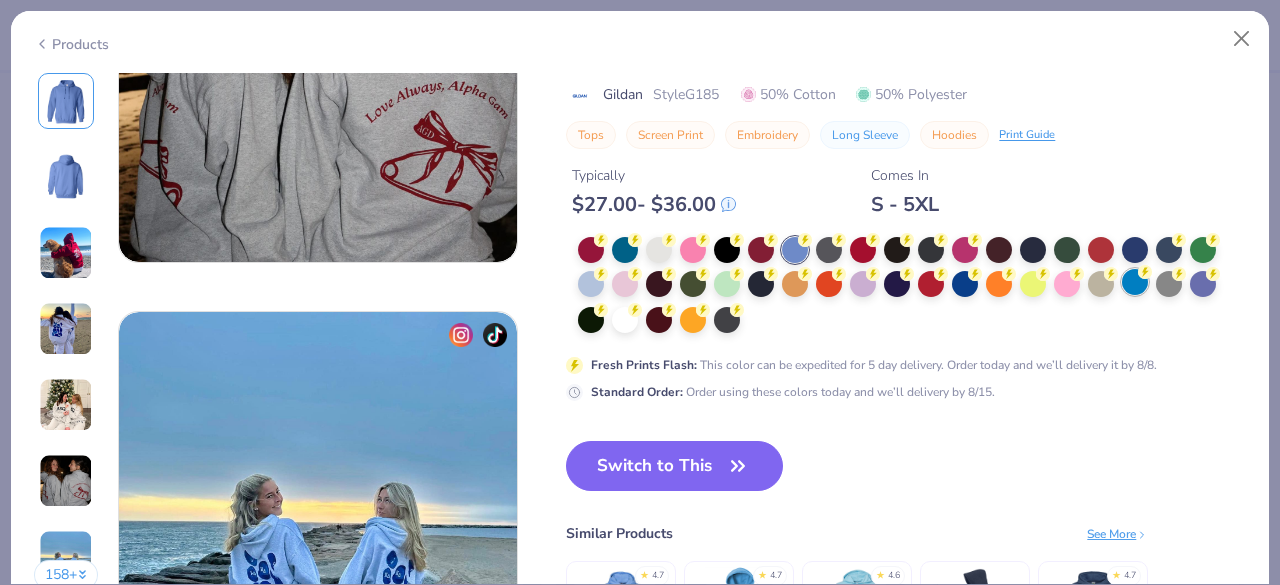 click at bounding box center (1135, 282) 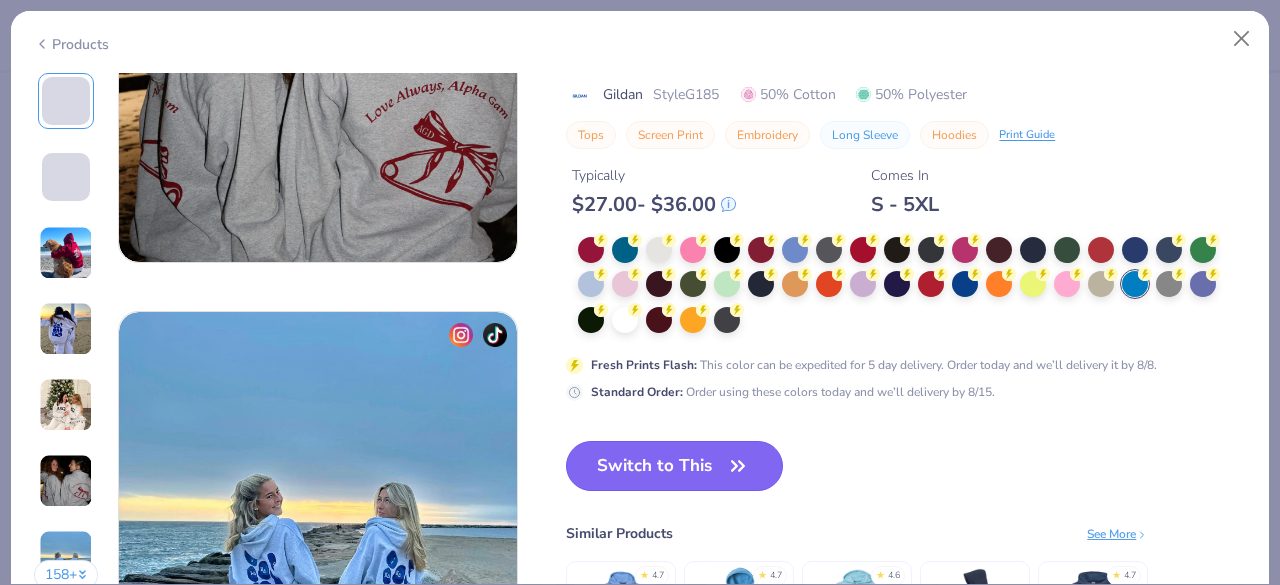 click on "Switch to This" at bounding box center [674, 466] 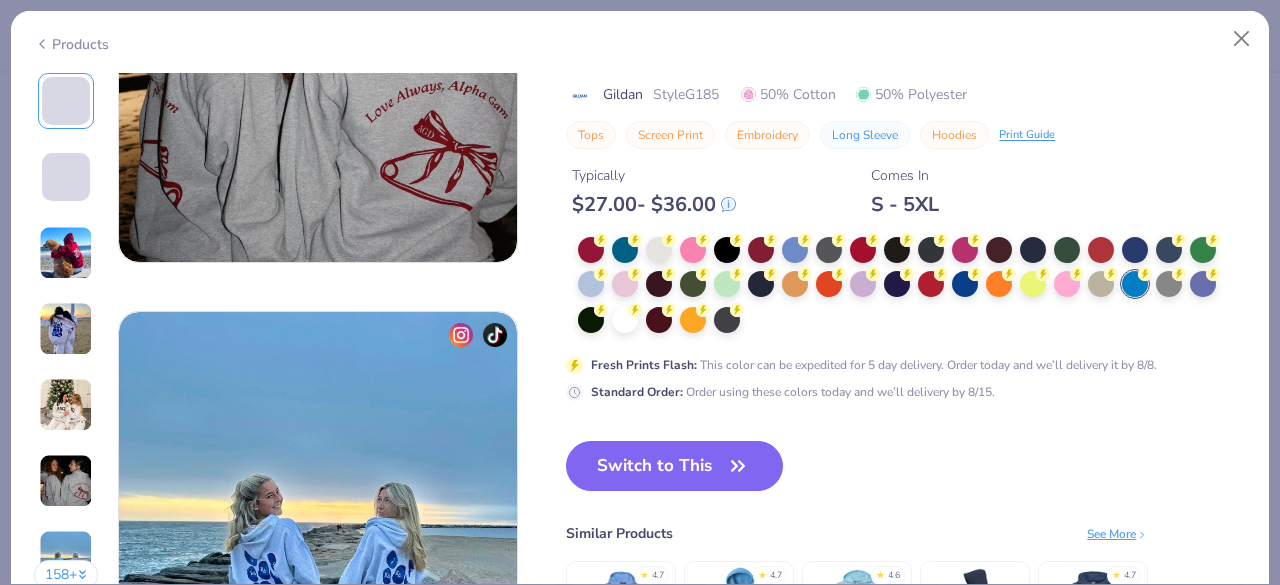 click on "Switch to This" at bounding box center (674, 466) 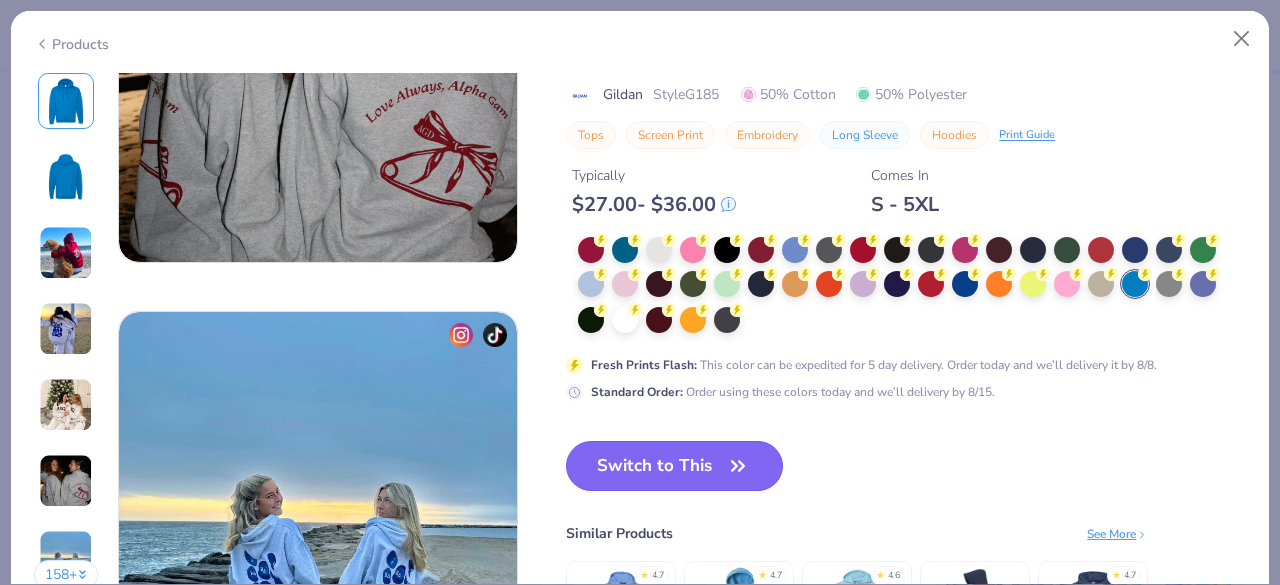 scroll, scrollTop: 2452, scrollLeft: 0, axis: vertical 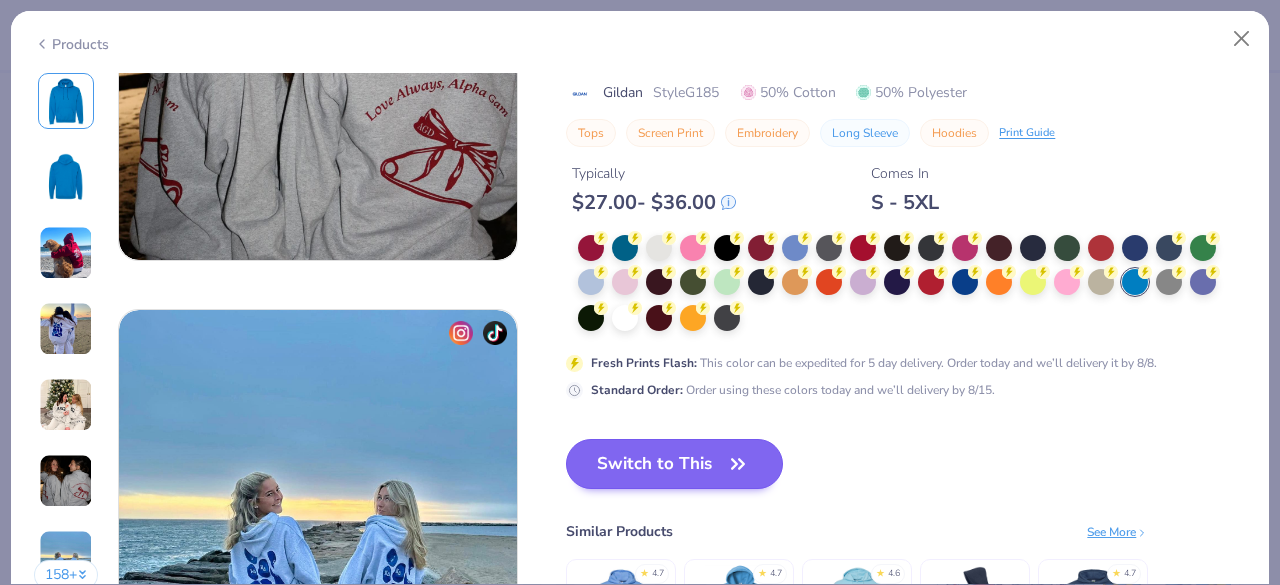 click on "Switch to This" at bounding box center [674, 464] 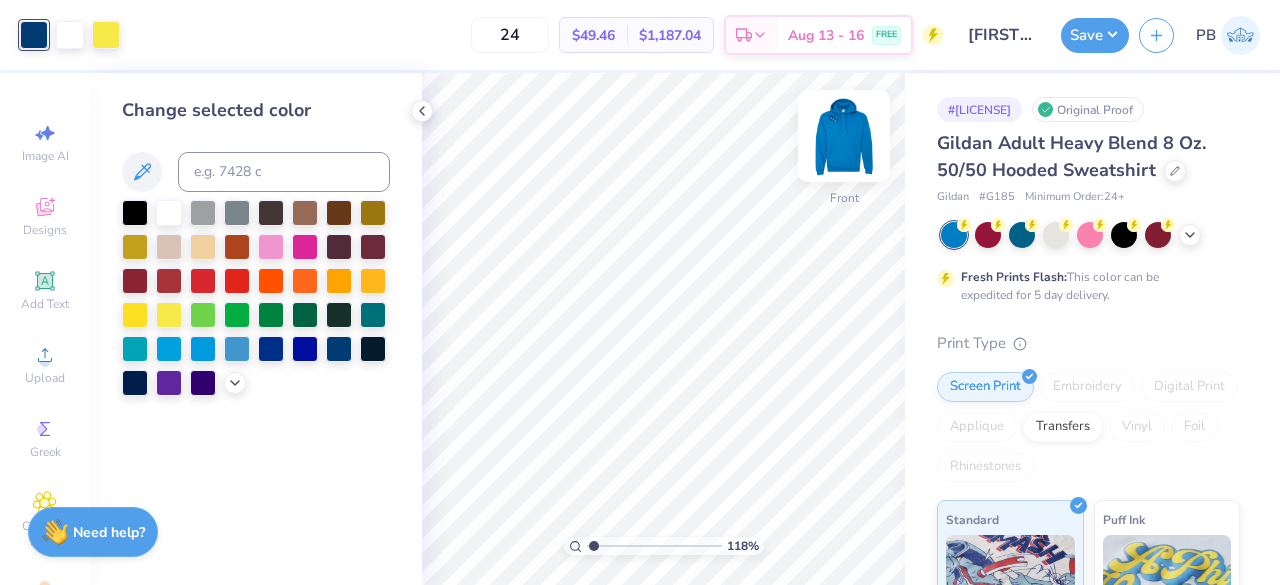 click at bounding box center [844, 136] 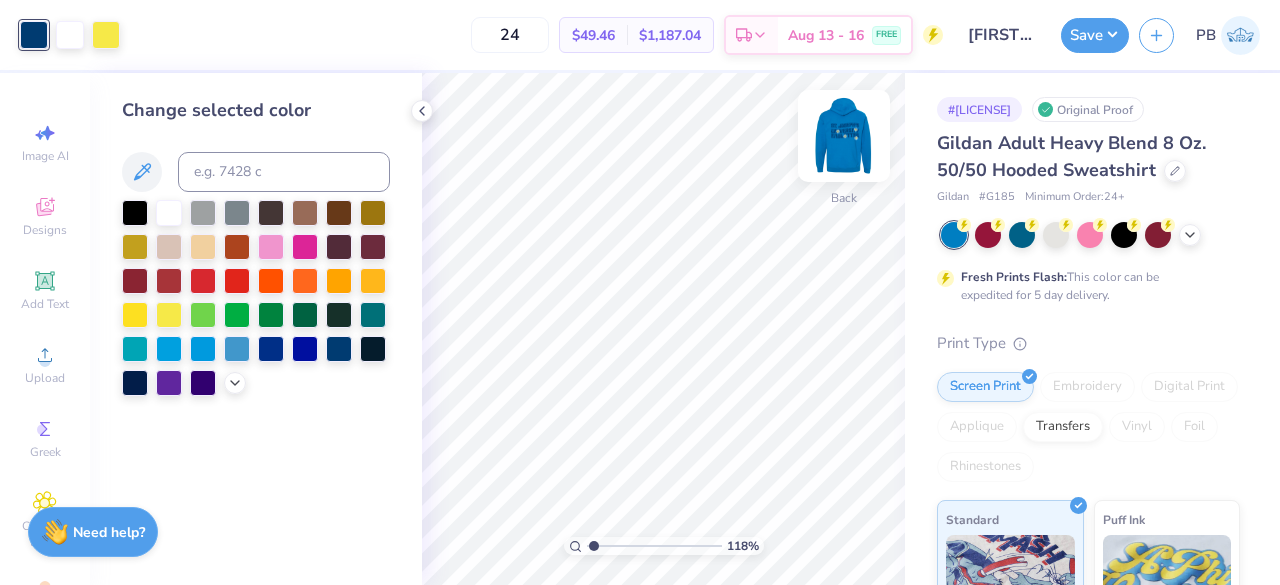 click at bounding box center (844, 136) 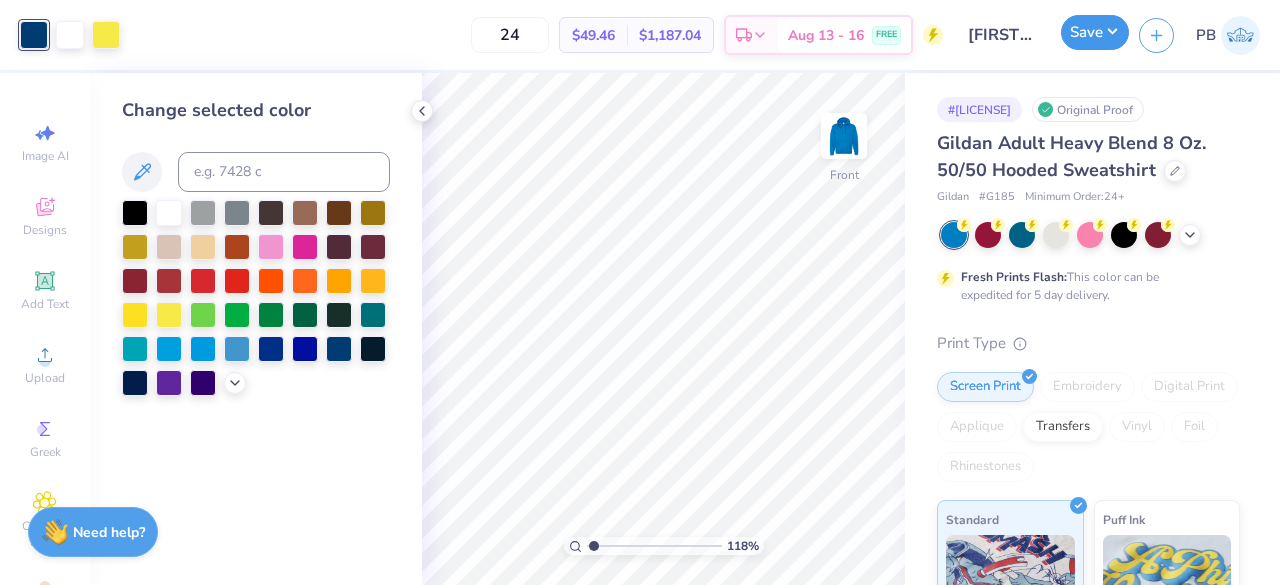 click on "Save" at bounding box center (1095, 32) 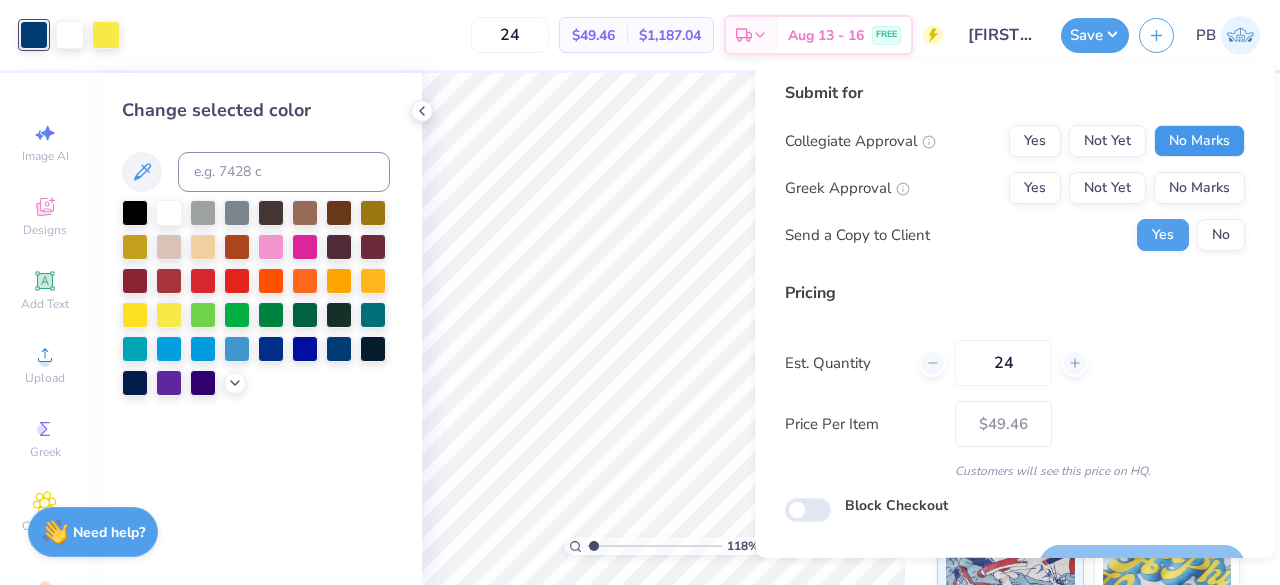 click on "No Marks" at bounding box center (1199, 141) 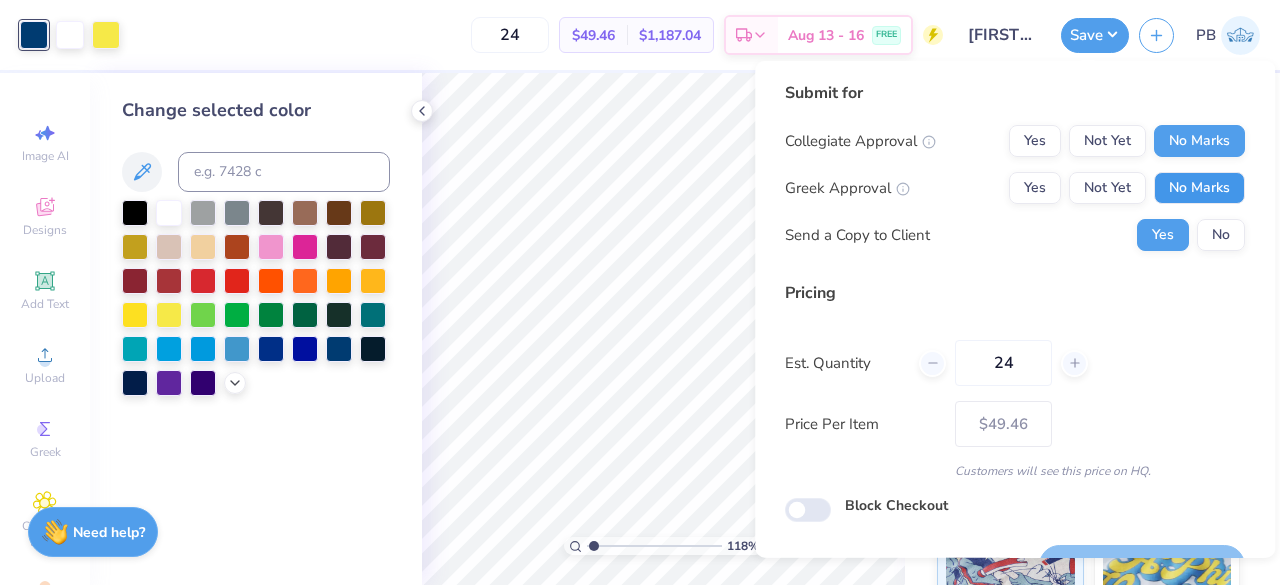 click on "No Marks" at bounding box center [1199, 188] 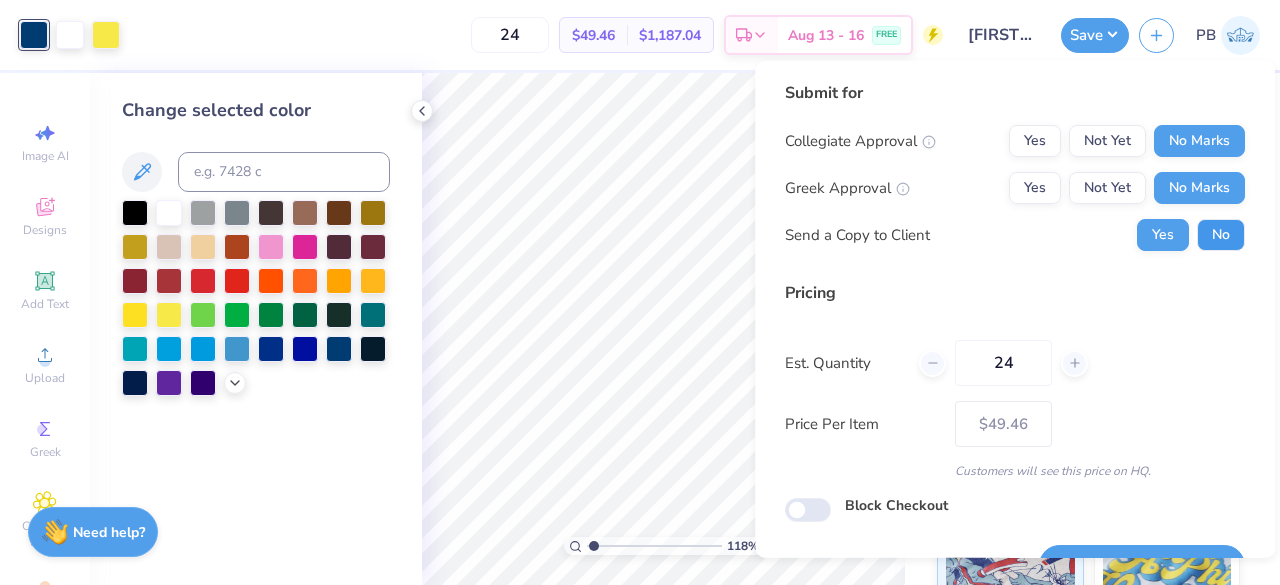 click on "No" at bounding box center (1221, 235) 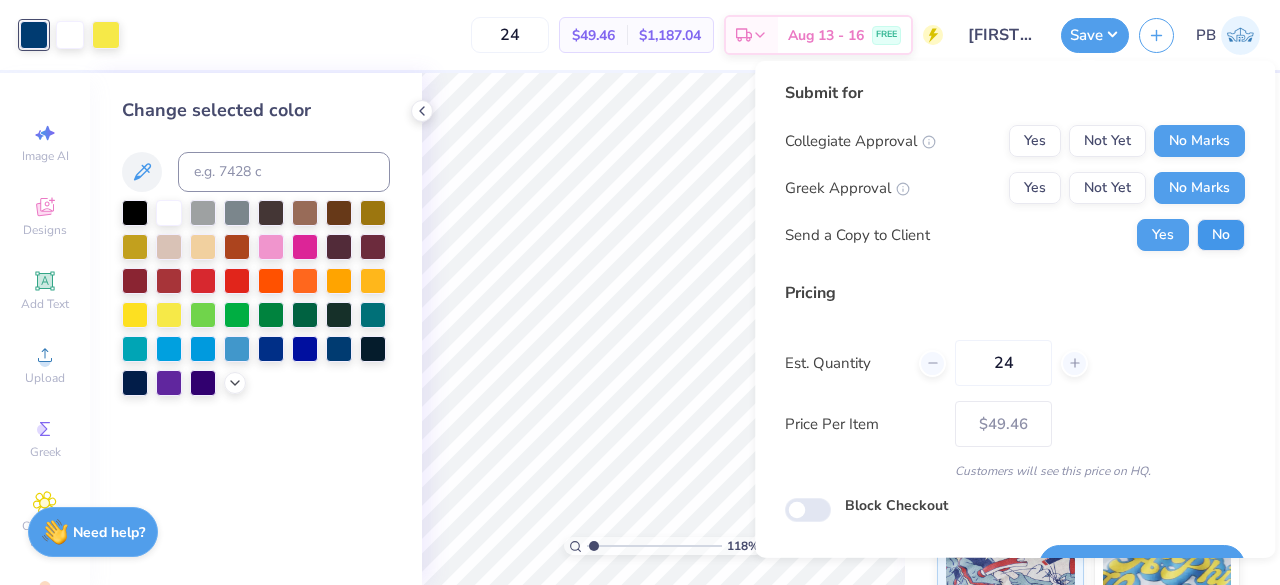 type on "1.18430158514418" 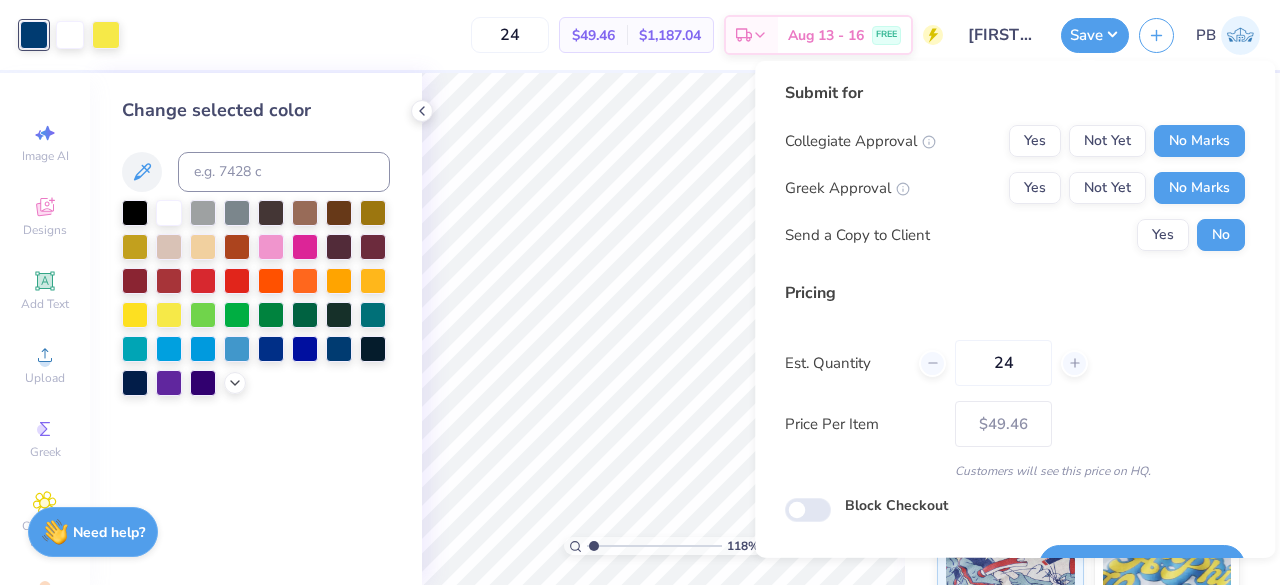 scroll, scrollTop: 46, scrollLeft: 0, axis: vertical 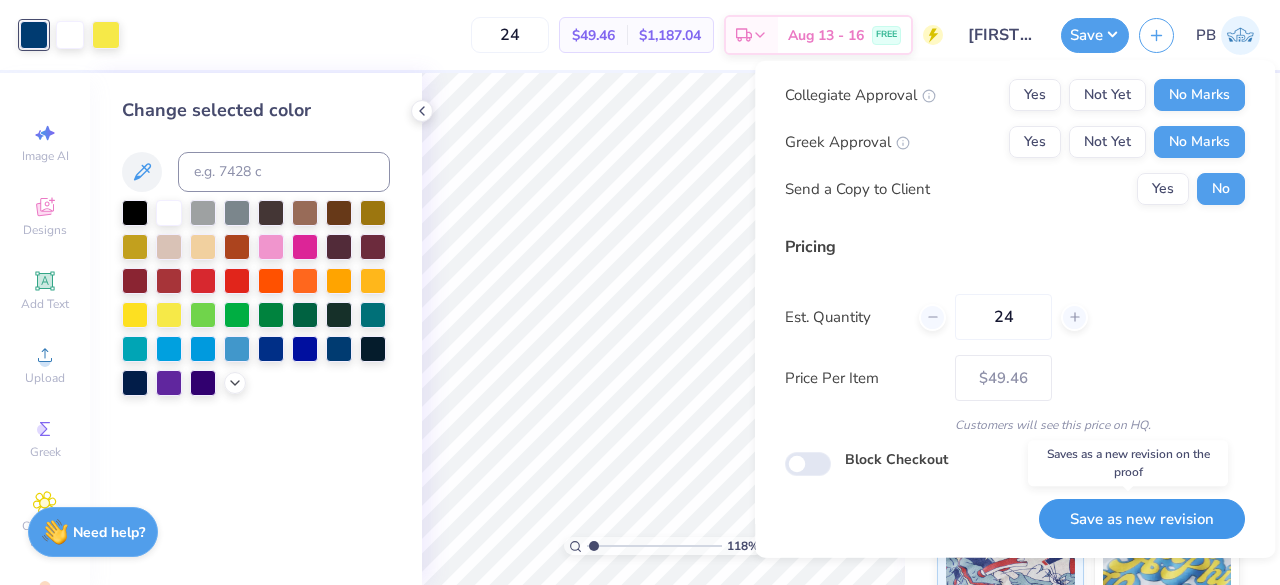 click on "Save as new revision" at bounding box center [1142, 518] 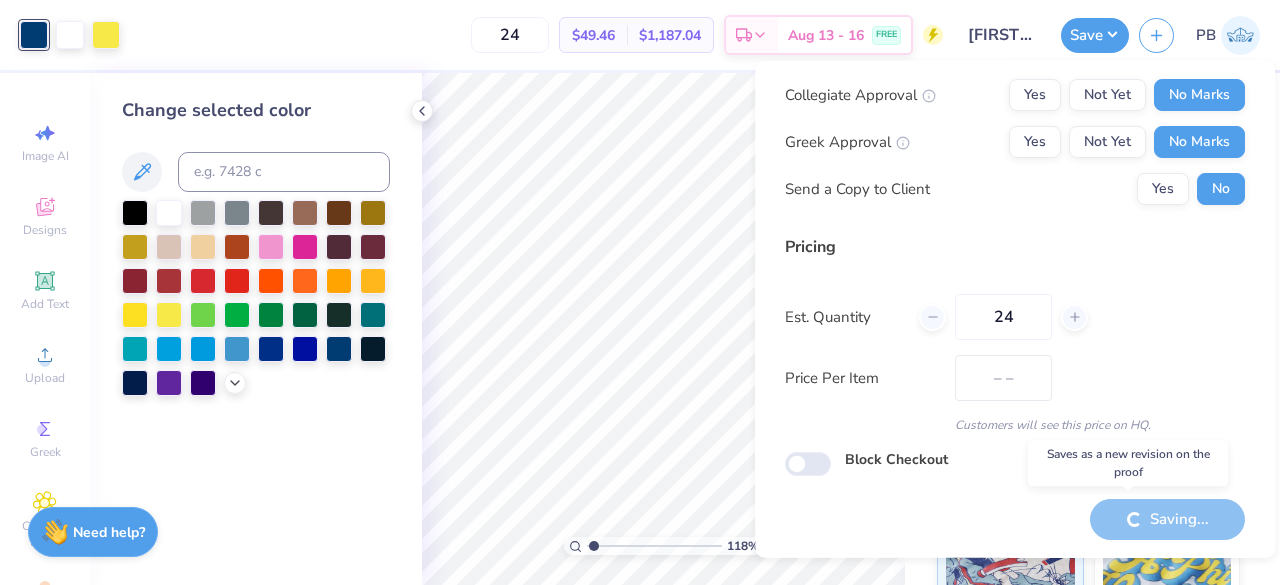 type on "$49.46" 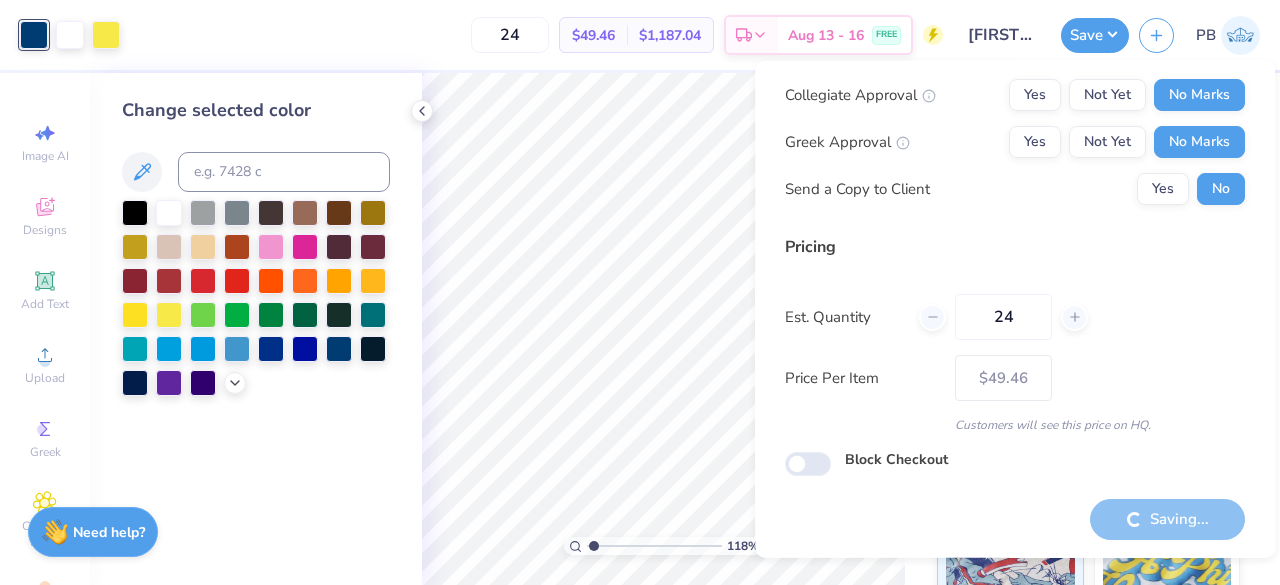 type on "1.18430158514418" 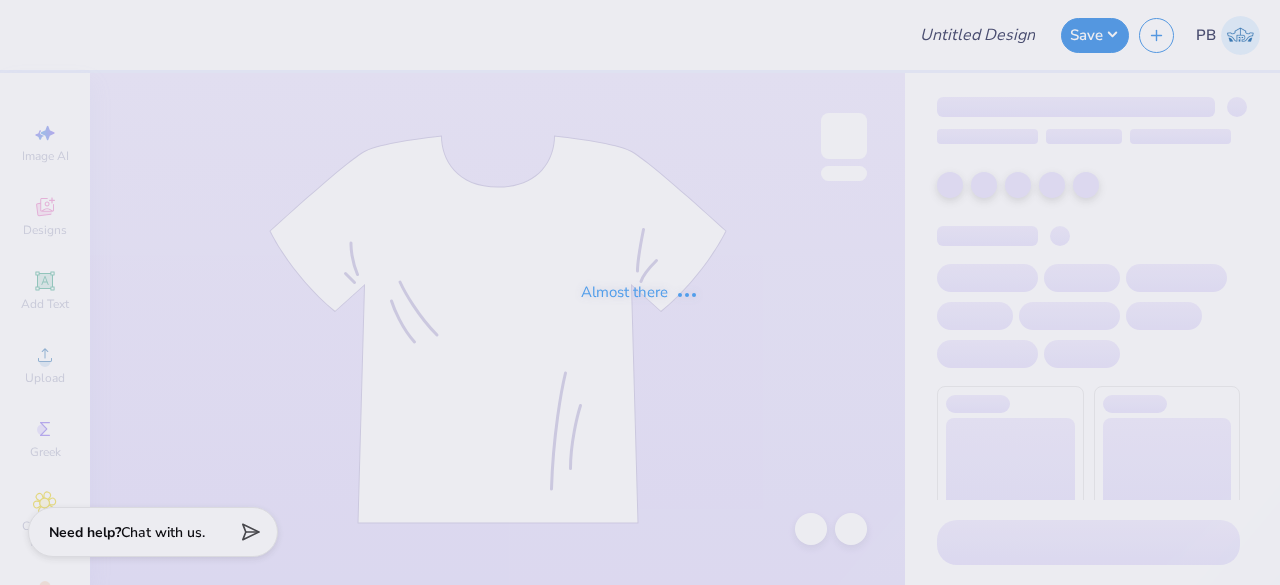scroll, scrollTop: 0, scrollLeft: 0, axis: both 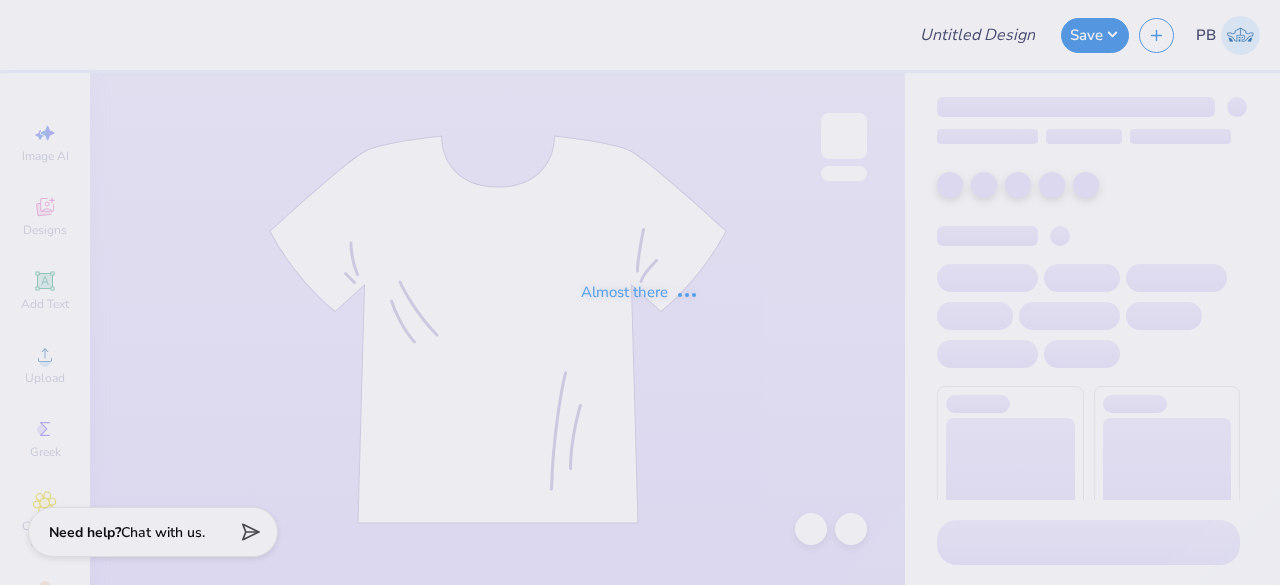 type on "[FIRST] [LAST] : [UNIVERSITY]" 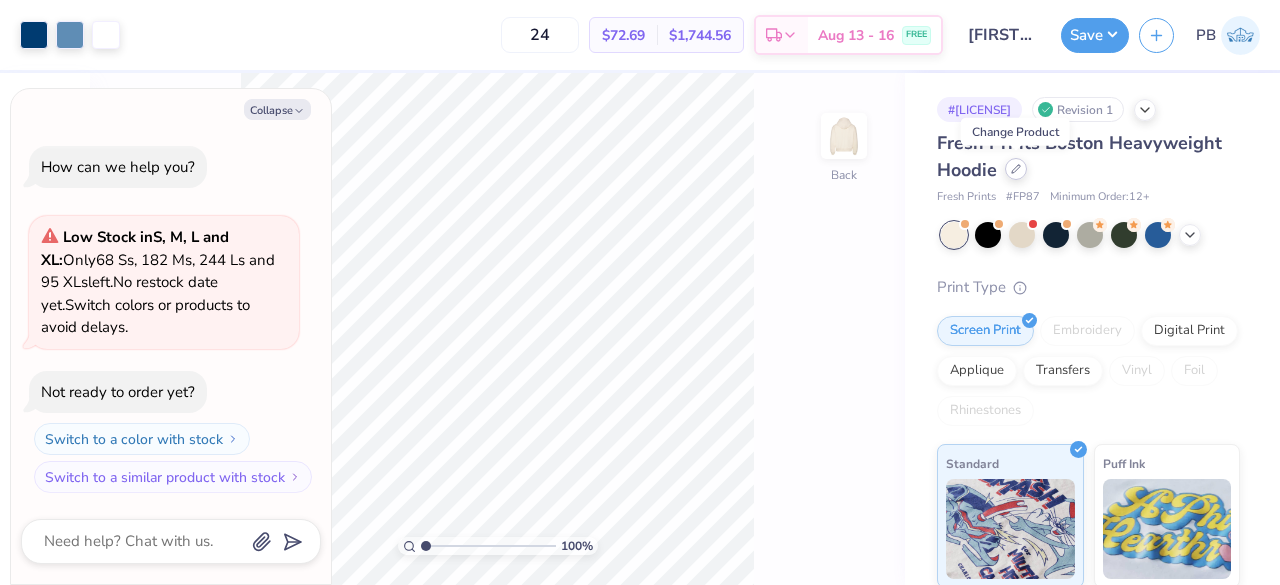 click 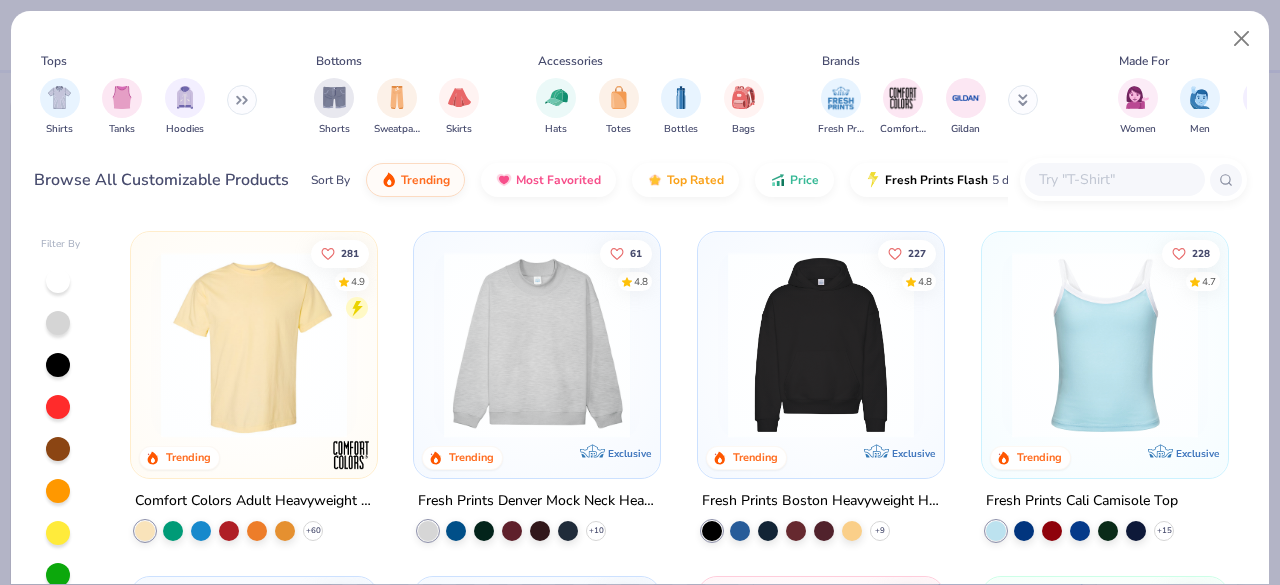 type on "x" 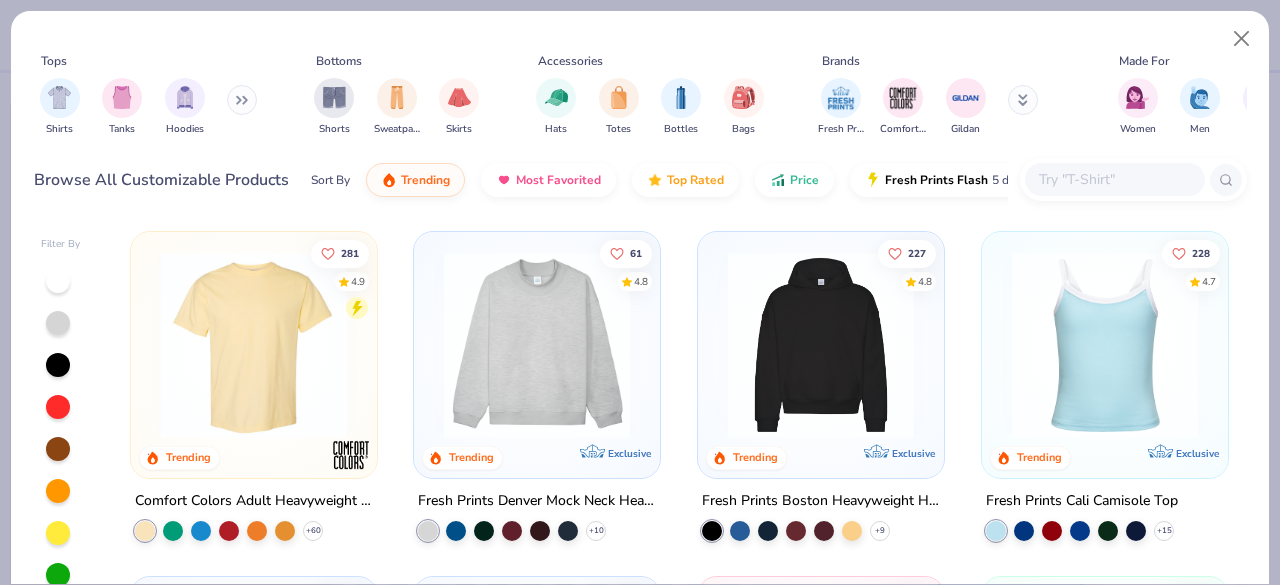 click at bounding box center [1114, 179] 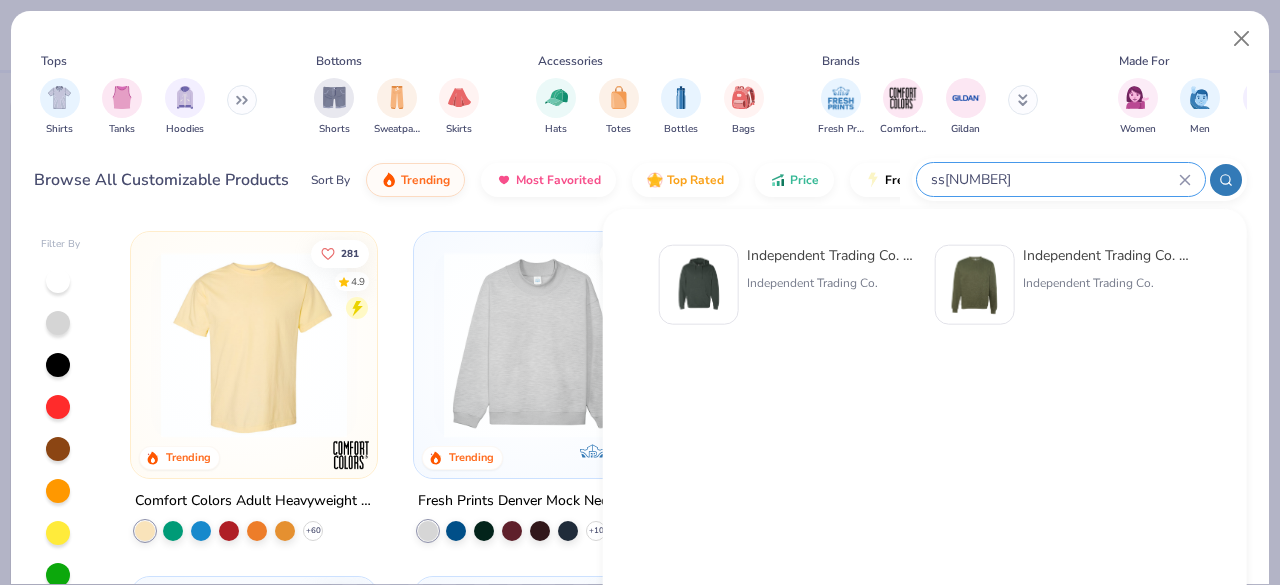 type on "ss4000" 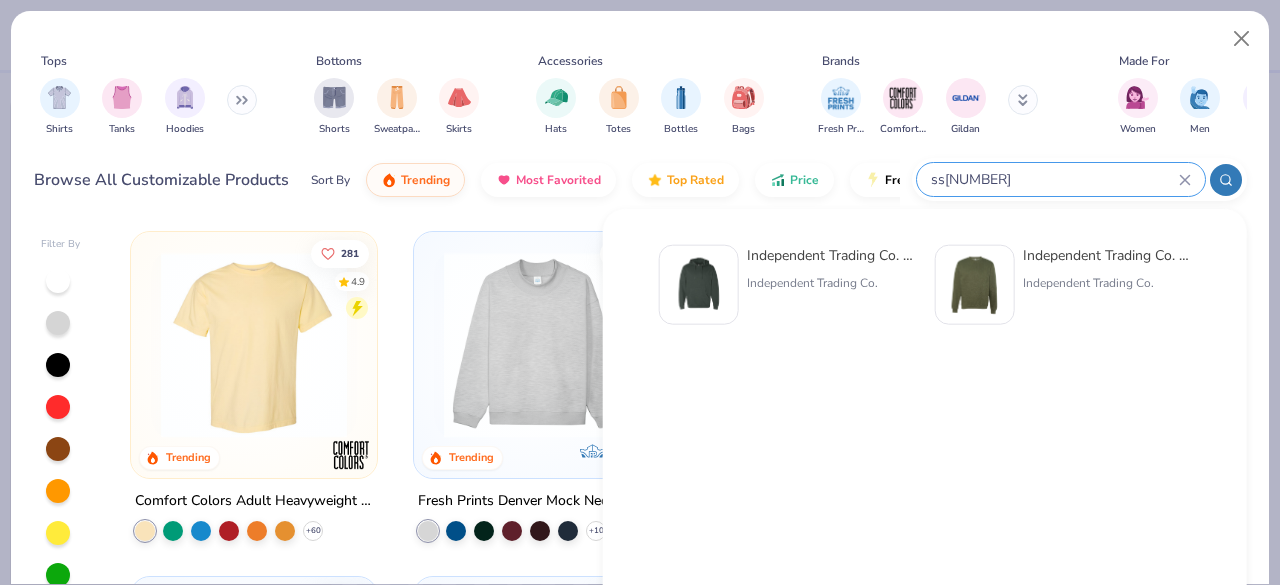 click on "Independent Trading Co." at bounding box center (831, 283) 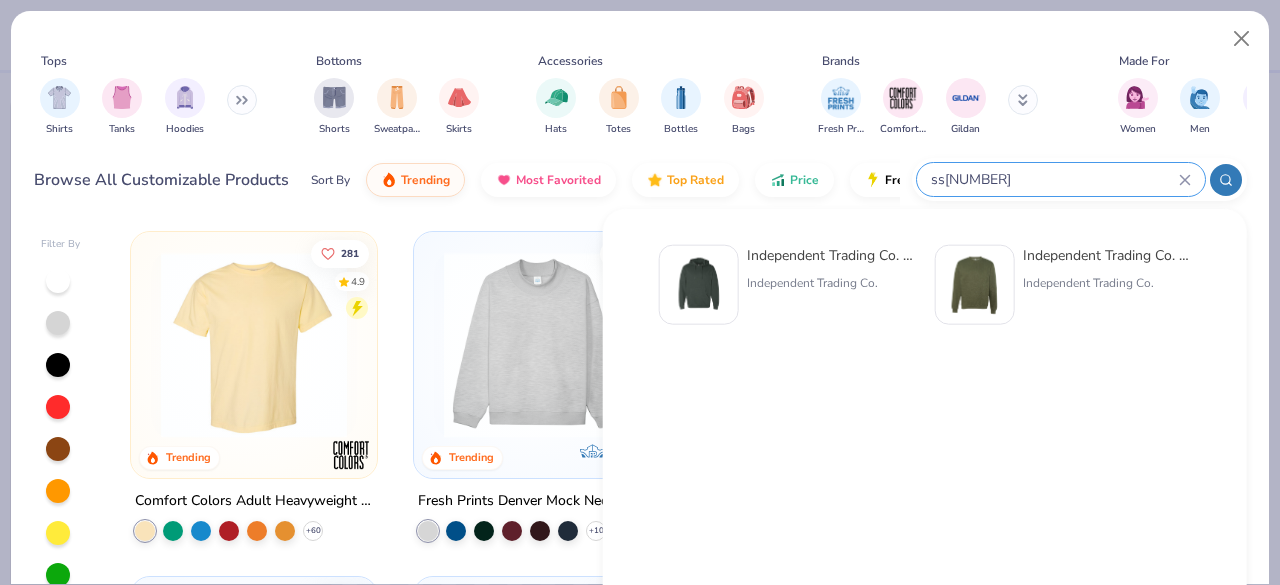 type 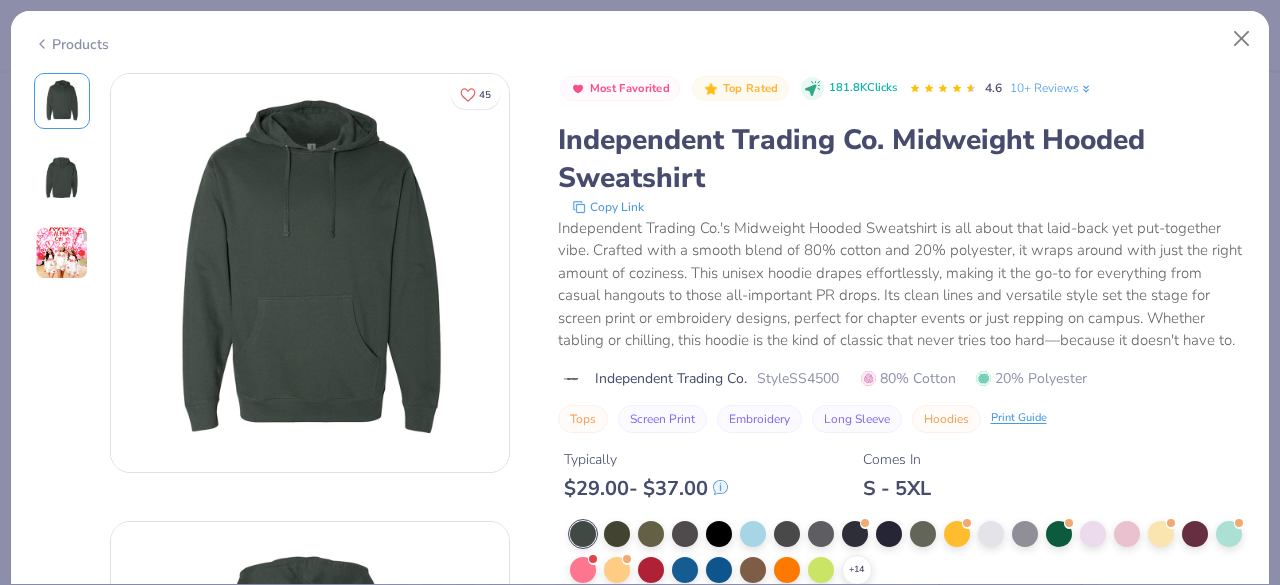 click on "Typically   $ 29.00  - $ 37.00   Comes In S - 5XL" at bounding box center (902, 467) 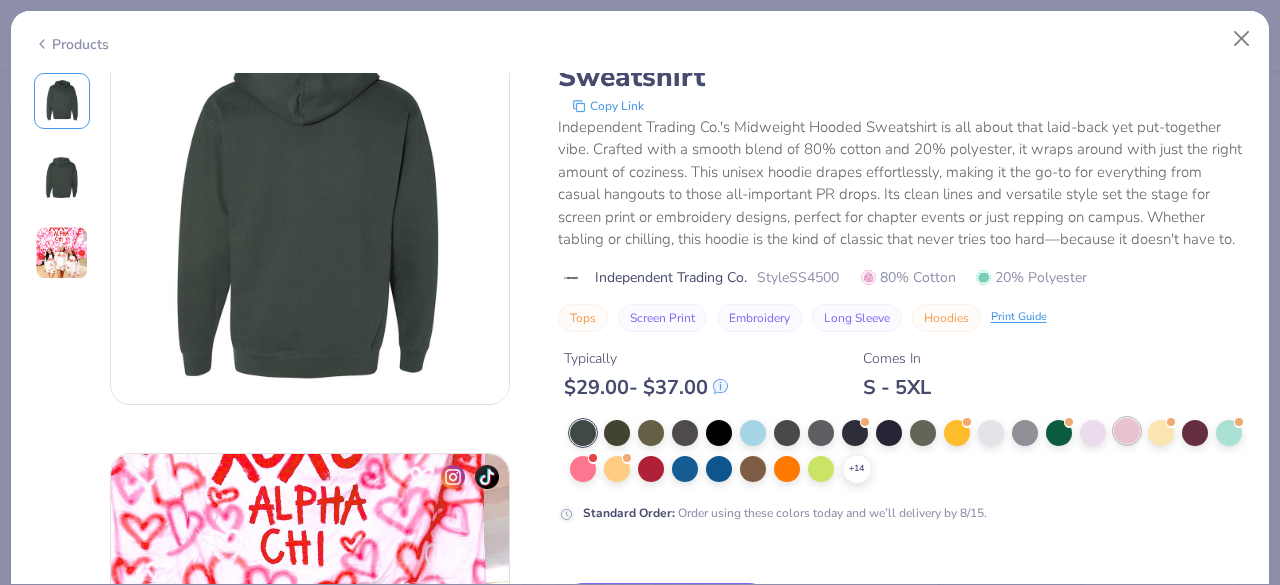 scroll, scrollTop: 652, scrollLeft: 0, axis: vertical 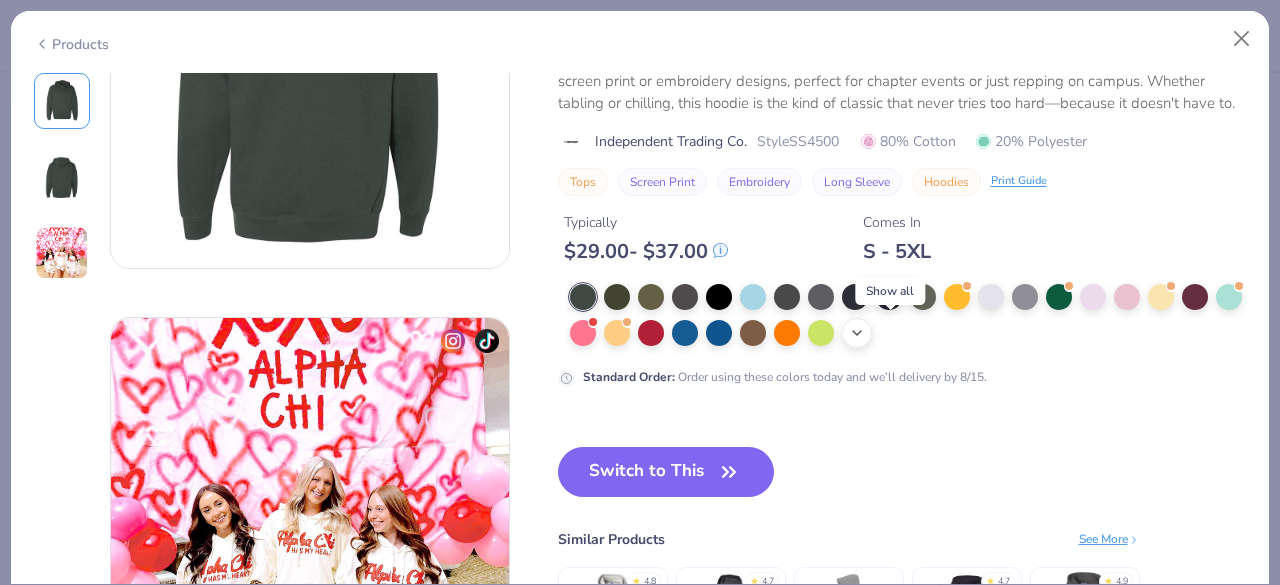 click 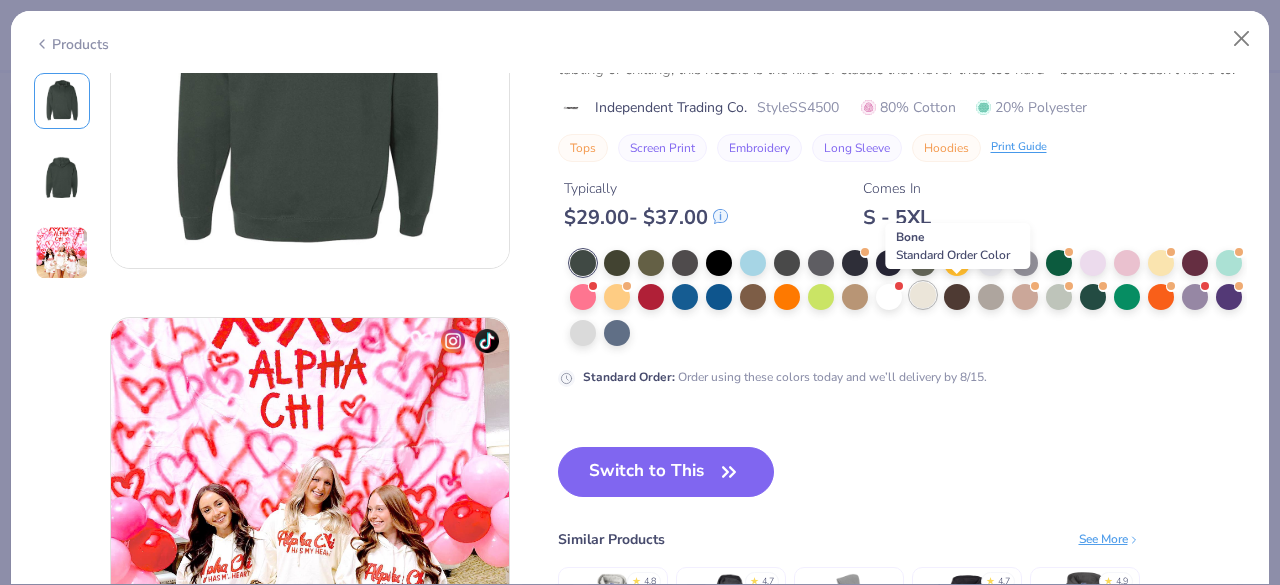 click at bounding box center [923, 295] 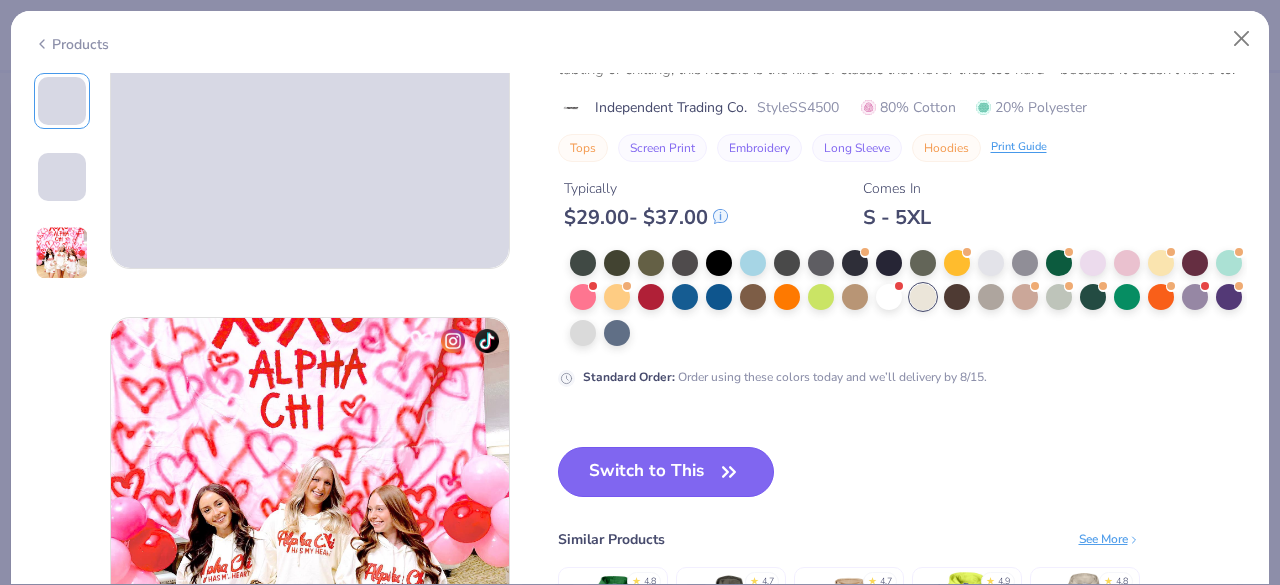click on "Switch to This" at bounding box center [666, 472] 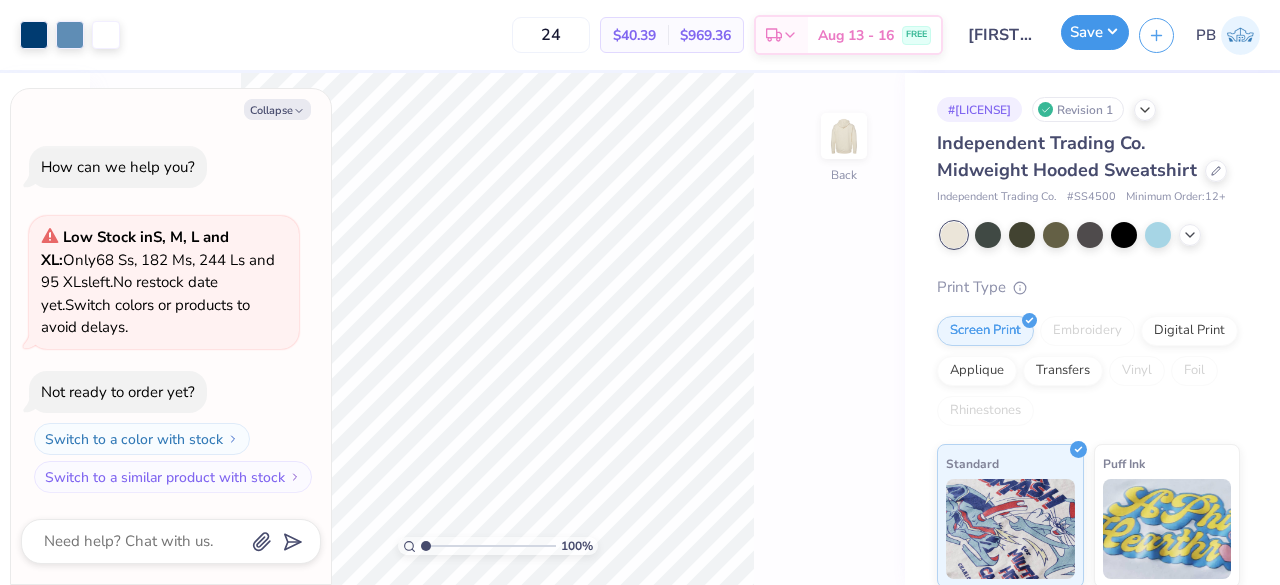 click on "Save" at bounding box center [1095, 32] 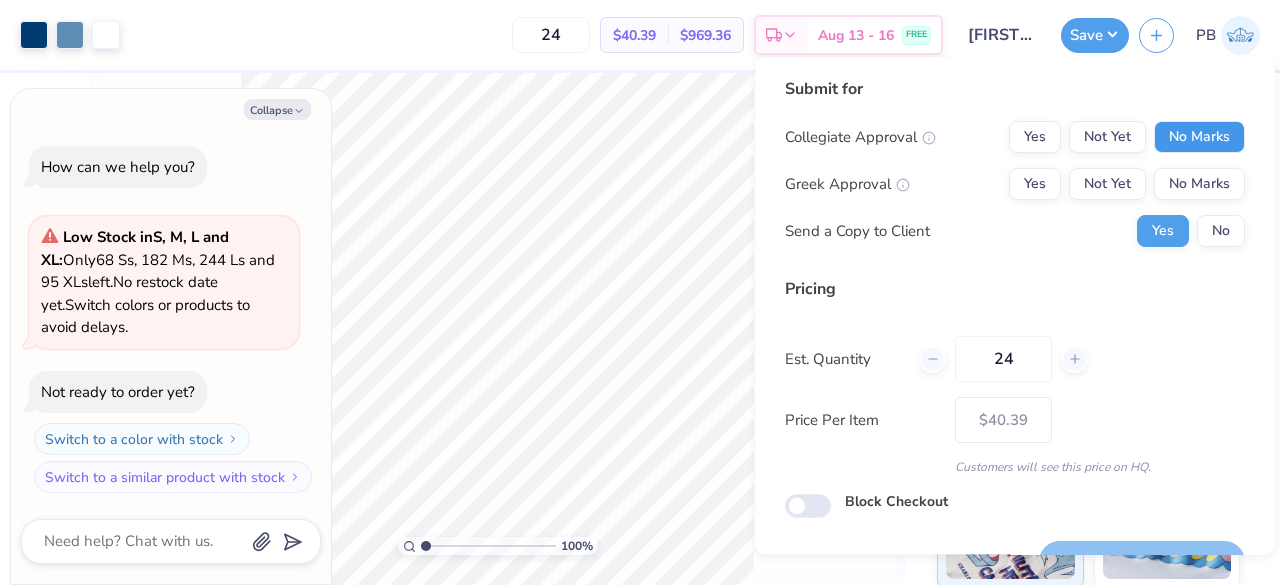 click on "No Marks" at bounding box center [1199, 137] 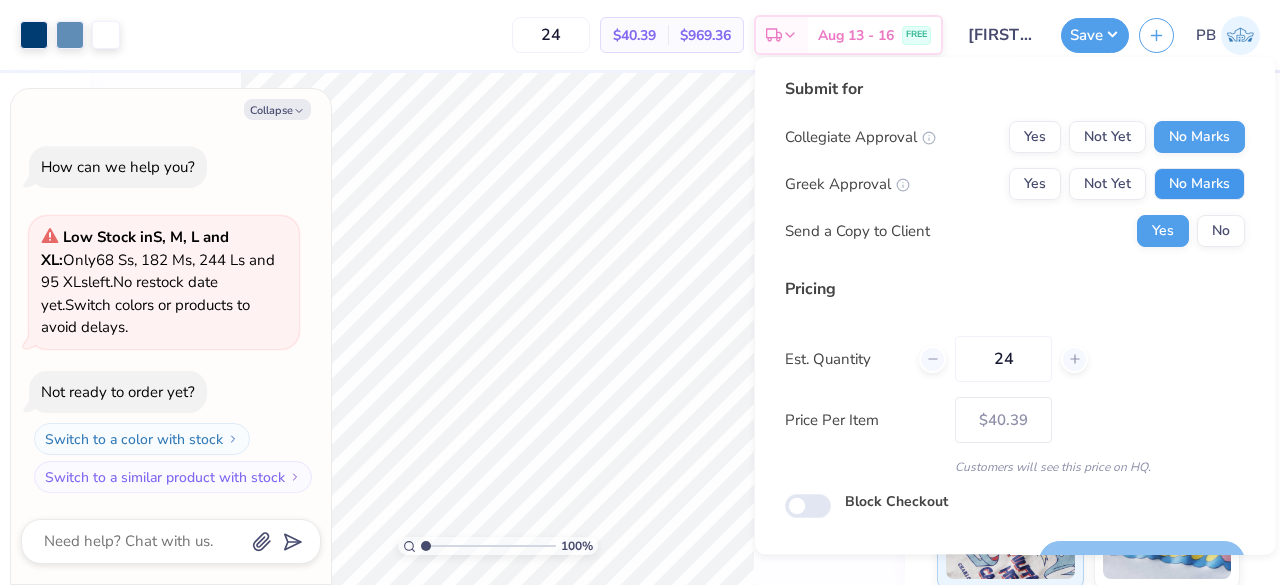 click on "No Marks" at bounding box center [1199, 184] 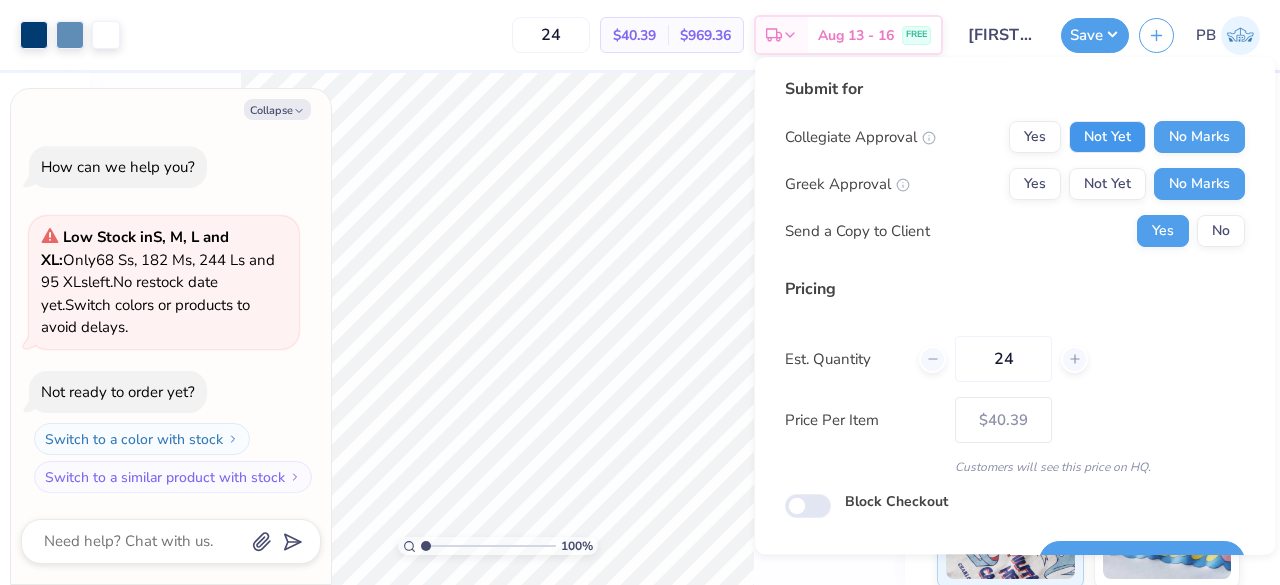 click on "Not Yet" at bounding box center [1107, 137] 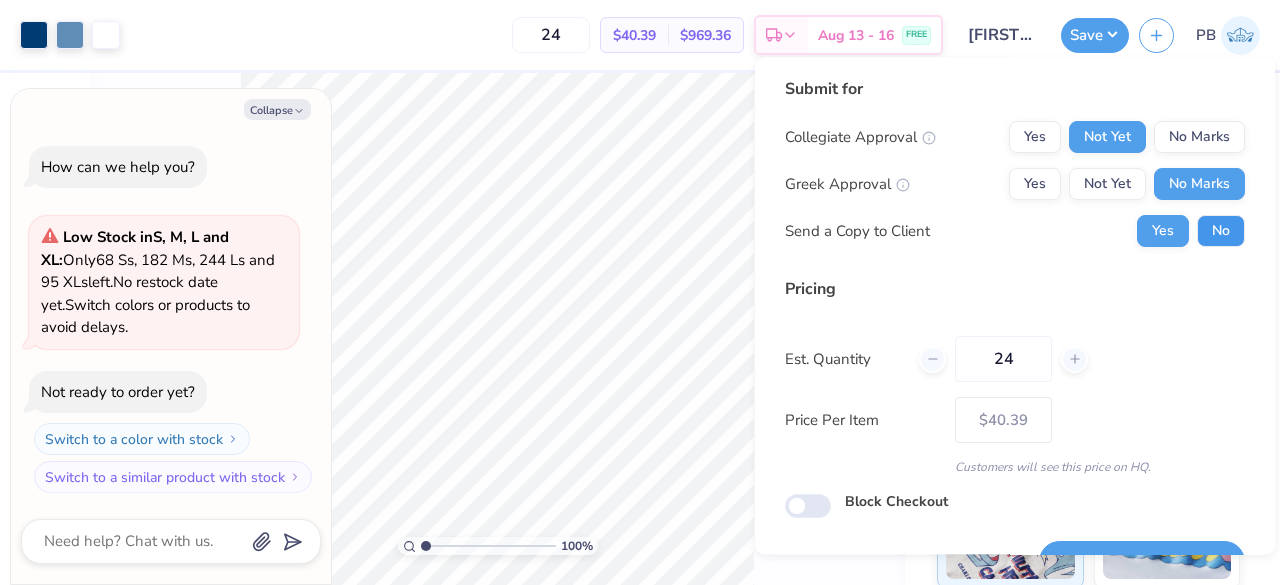 click on "No" at bounding box center (1221, 231) 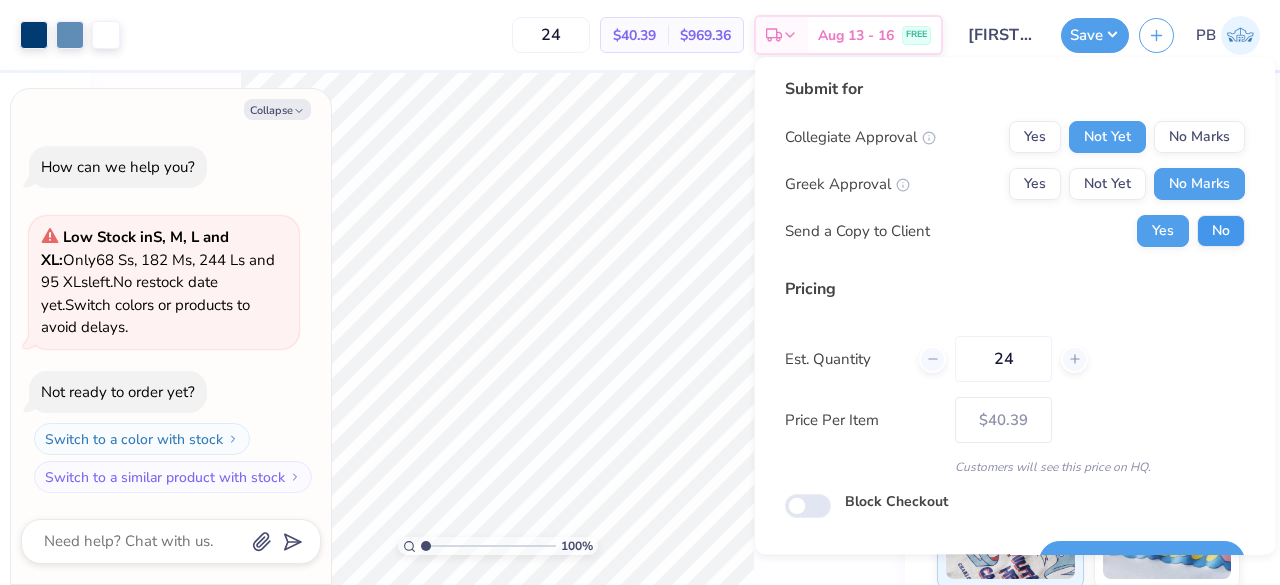 type on "x" 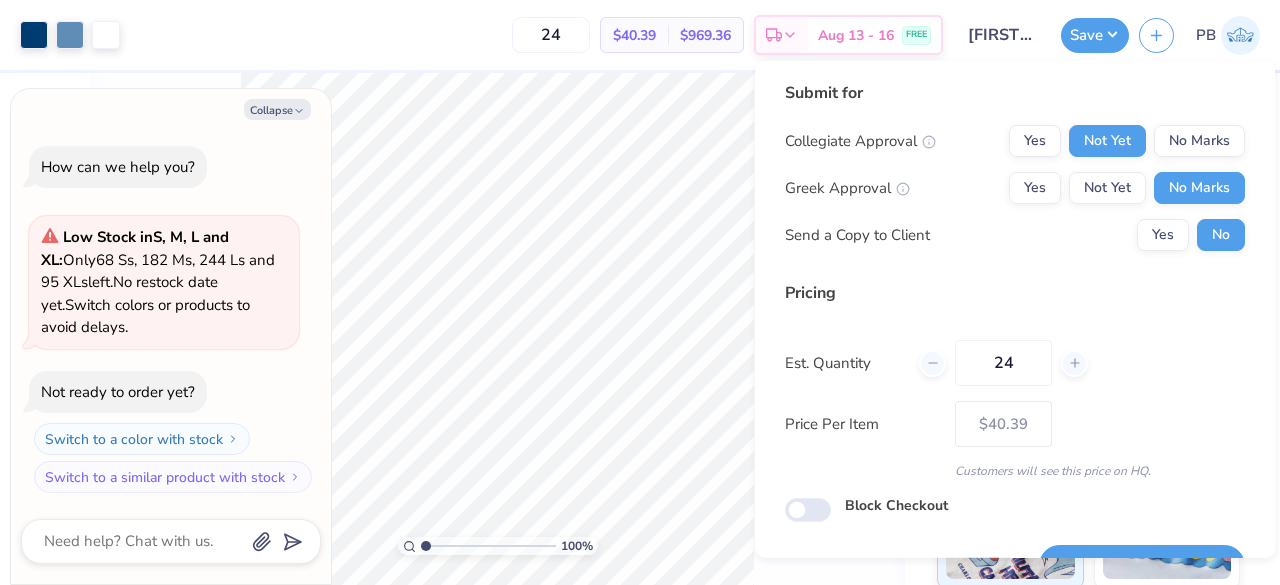 scroll, scrollTop: 46, scrollLeft: 0, axis: vertical 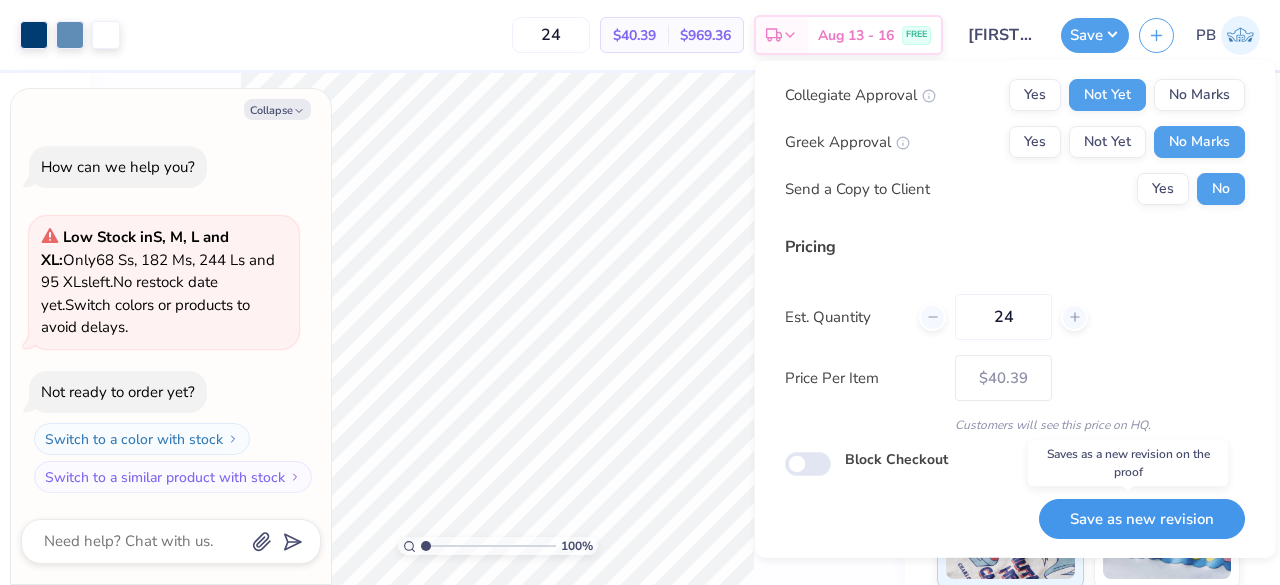 click on "Save as new revision" at bounding box center (1142, 518) 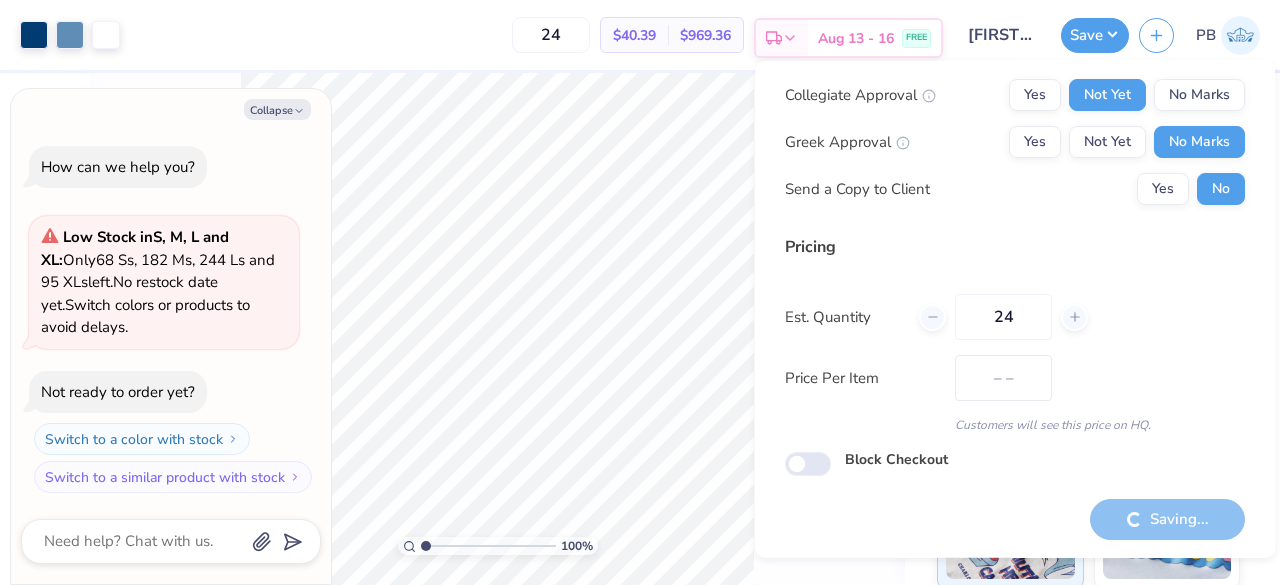 type on "$40.39" 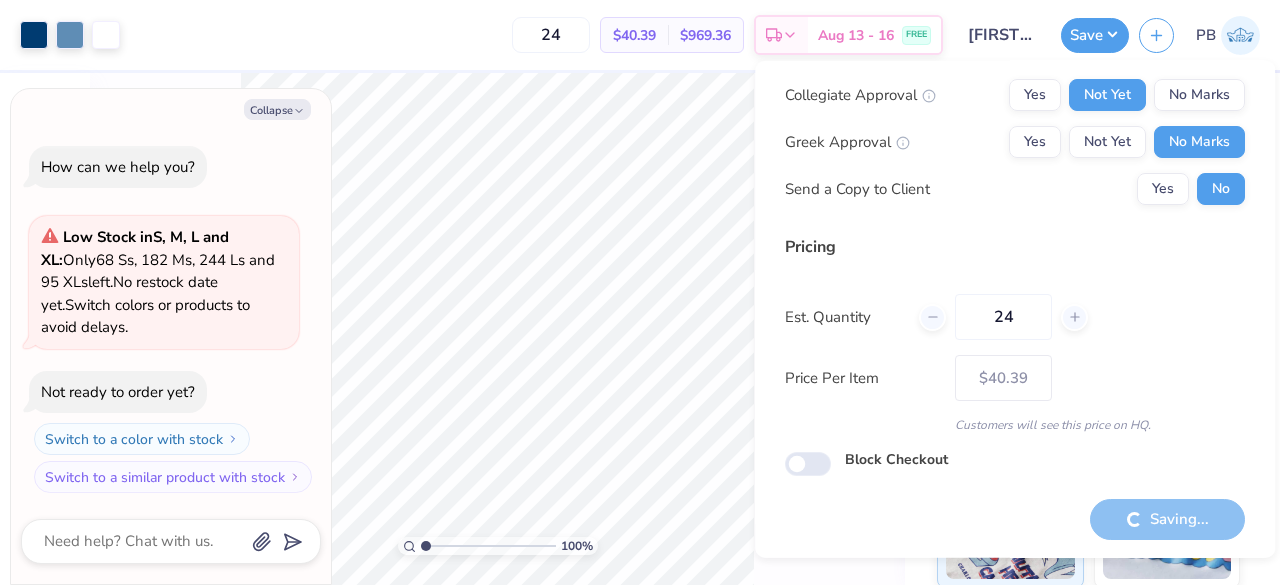 type on "x" 